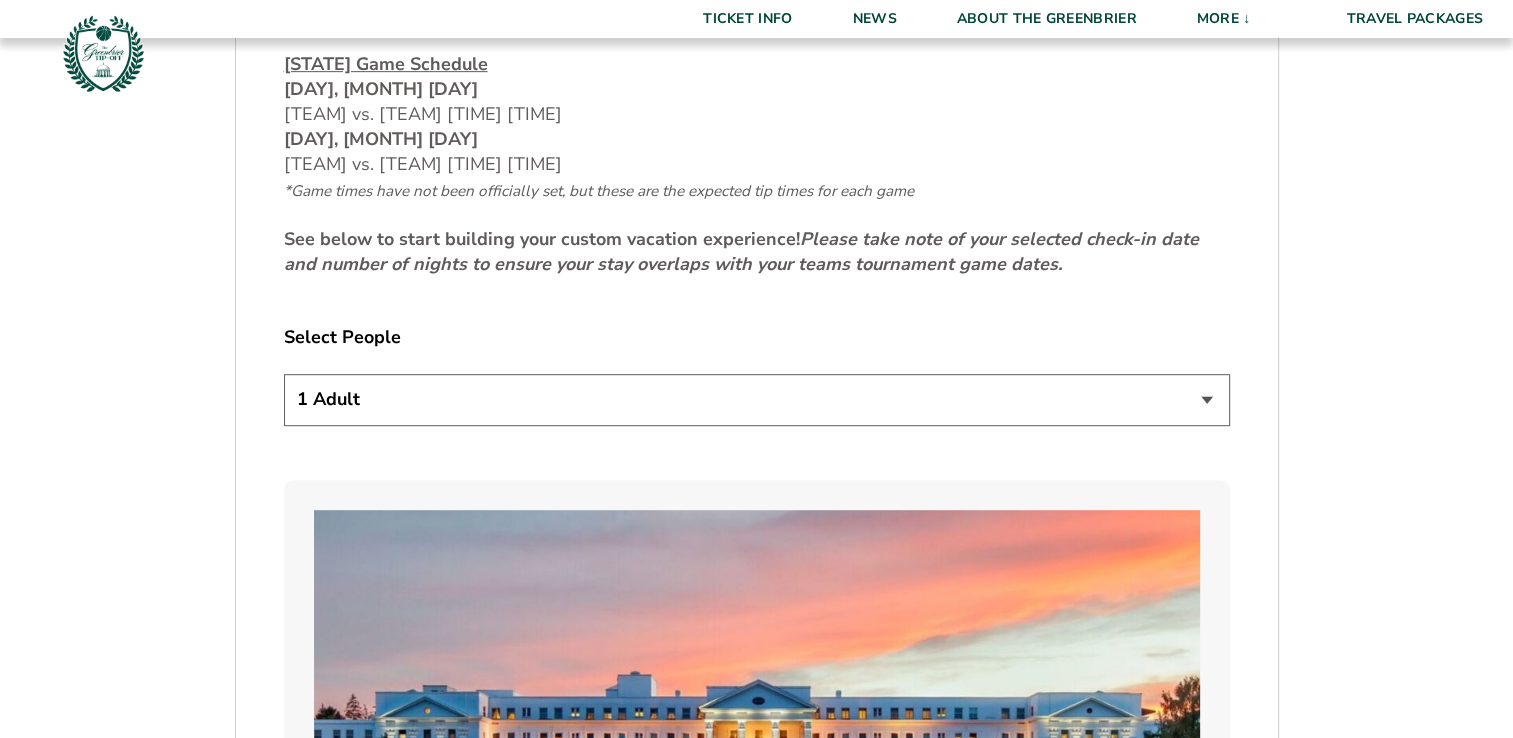 scroll, scrollTop: 990, scrollLeft: 0, axis: vertical 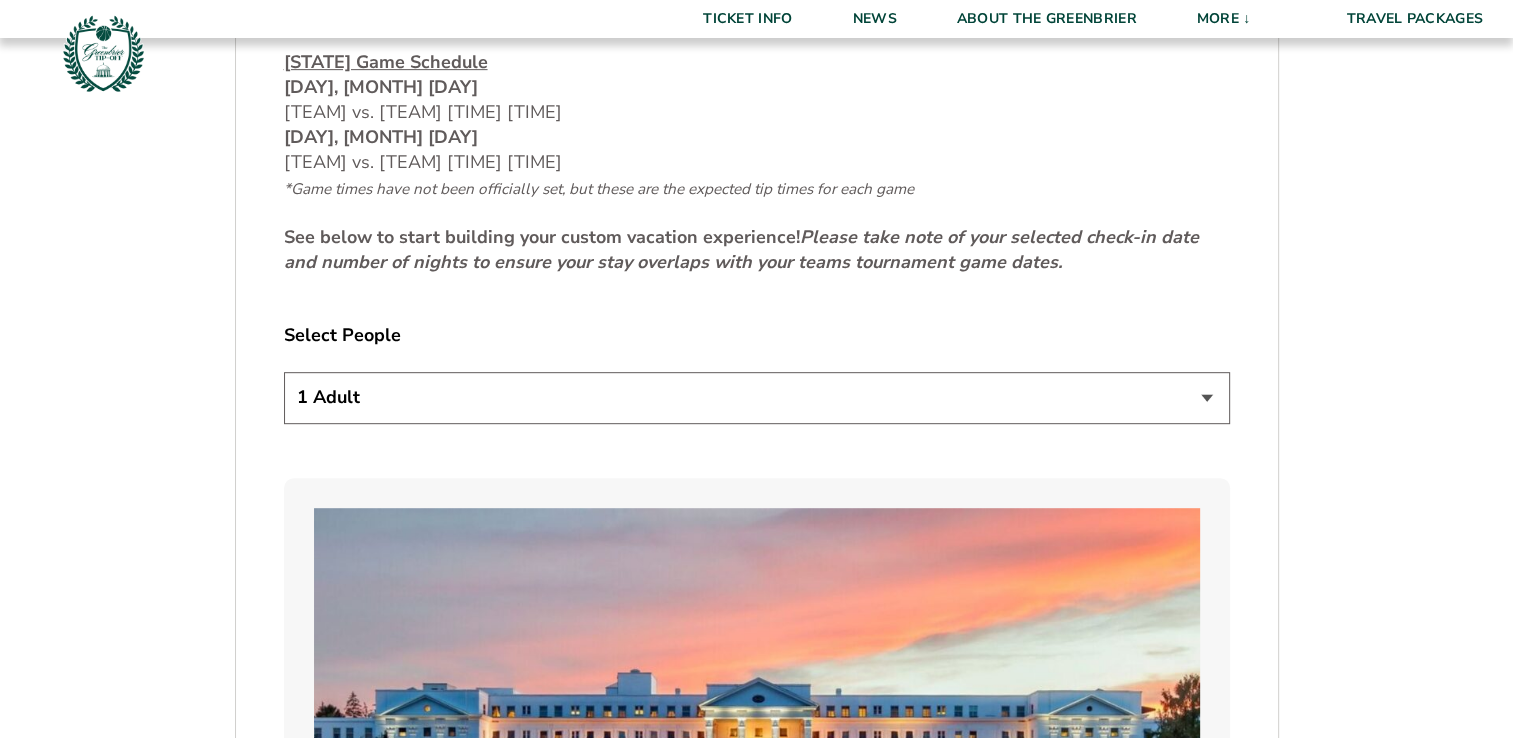 click on "[NUMBER] Adult
[NUMBER] Adults
[NUMBER] Adults
[NUMBER] Adults
[NUMBER] Adults + [NUMBER] Child
[NUMBER] Adults + [NUMBER] Children
[NUMBER] Adults + [NUMBER] Children" at bounding box center (757, 397) 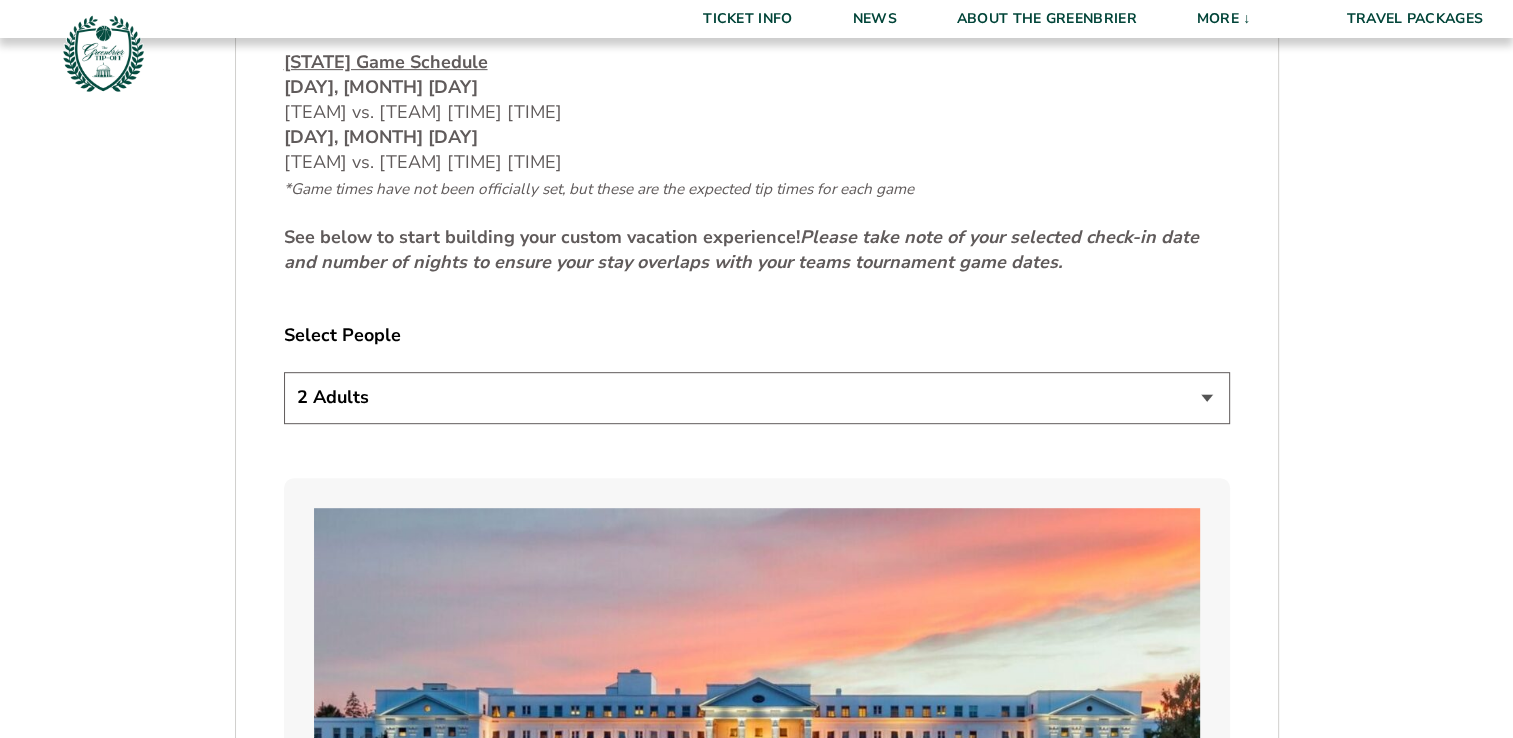 click on "1 Adult
2 Adults
3 Adults
4 Adults
2 Adults + 1 Child
2 Adults + 2 Children
2 Adults + 3 Children" at bounding box center (757, 397) 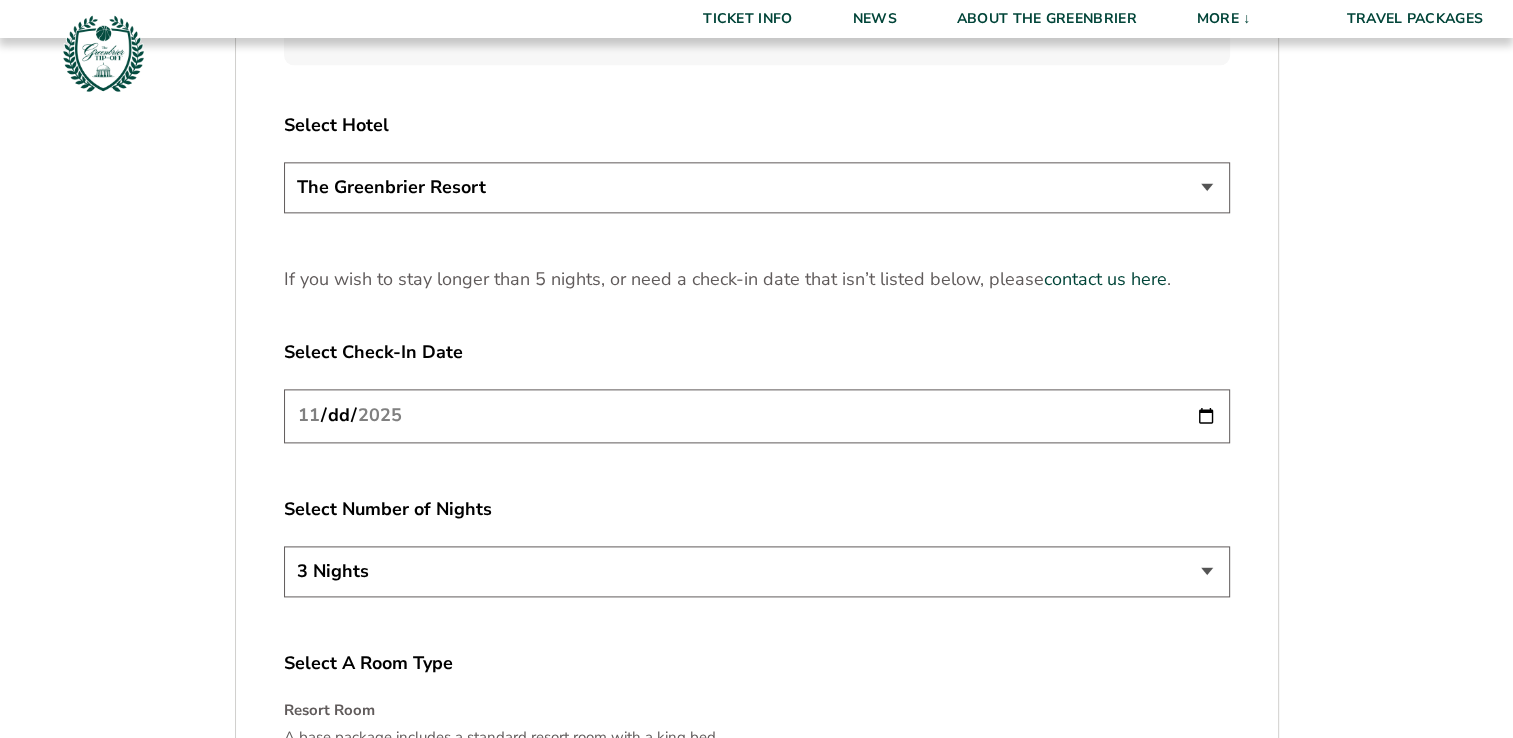 scroll, scrollTop: 2490, scrollLeft: 0, axis: vertical 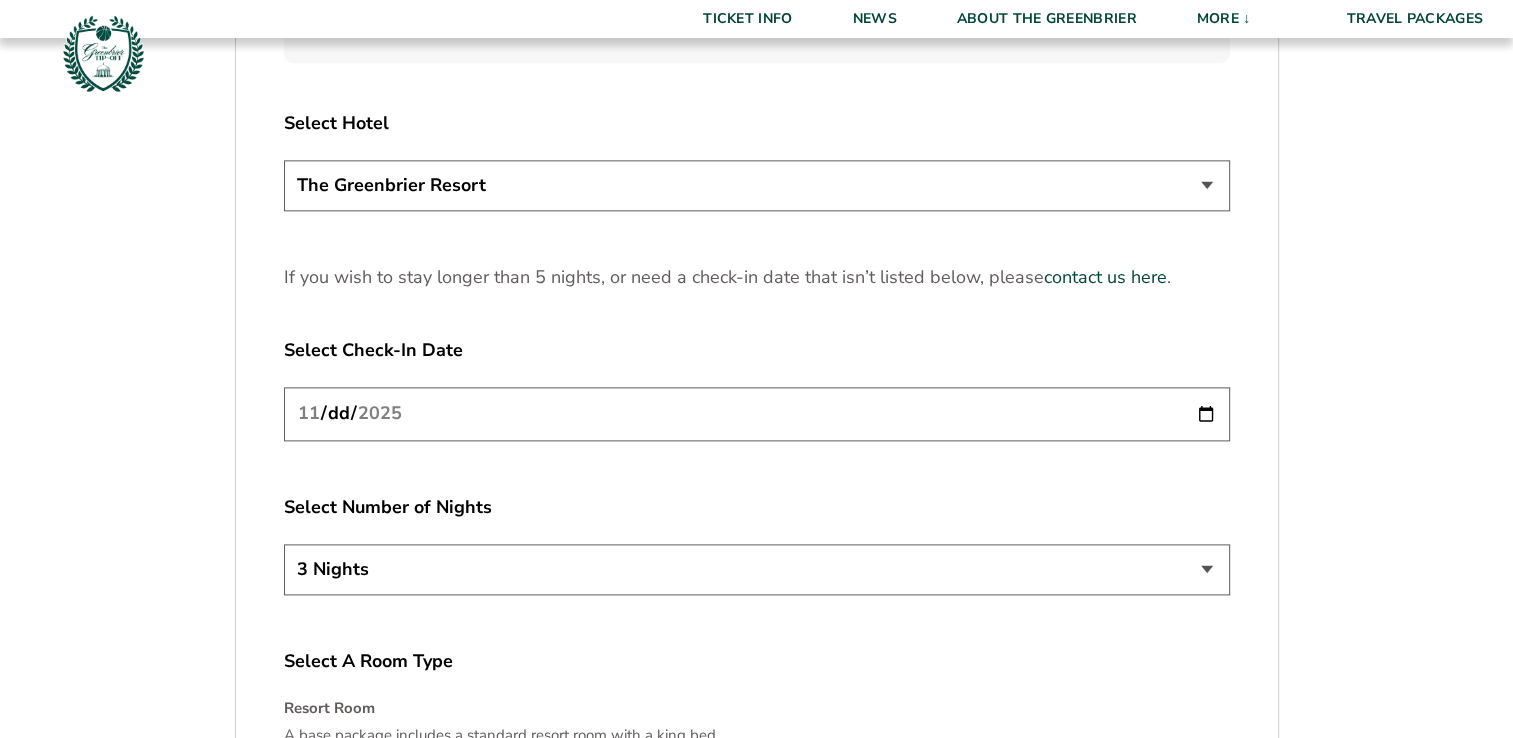 click on "[YEAR]-[MONTH]-[DAY]" at bounding box center (757, 413) 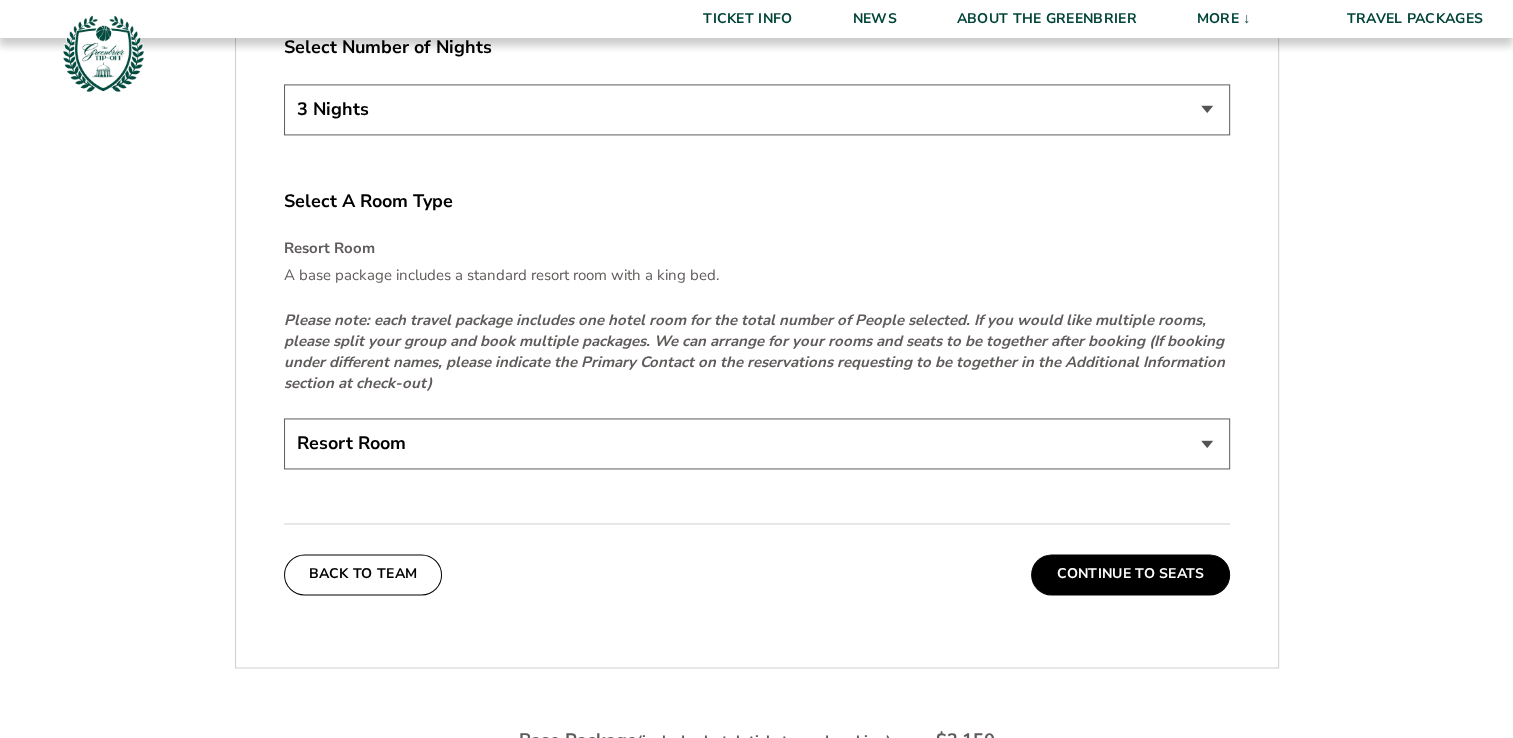 scroll, scrollTop: 2956, scrollLeft: 0, axis: vertical 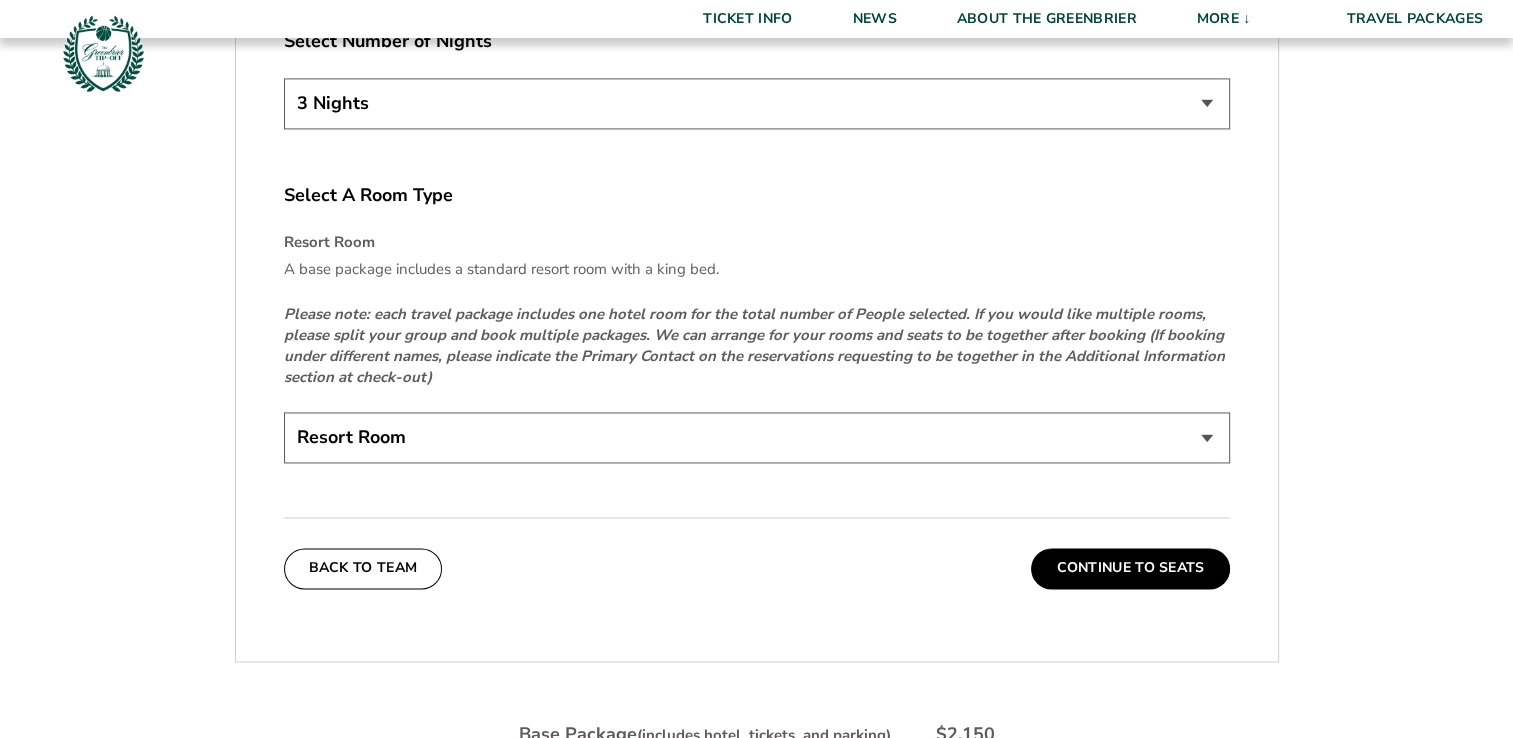 click on "Resort Room" at bounding box center (757, 437) 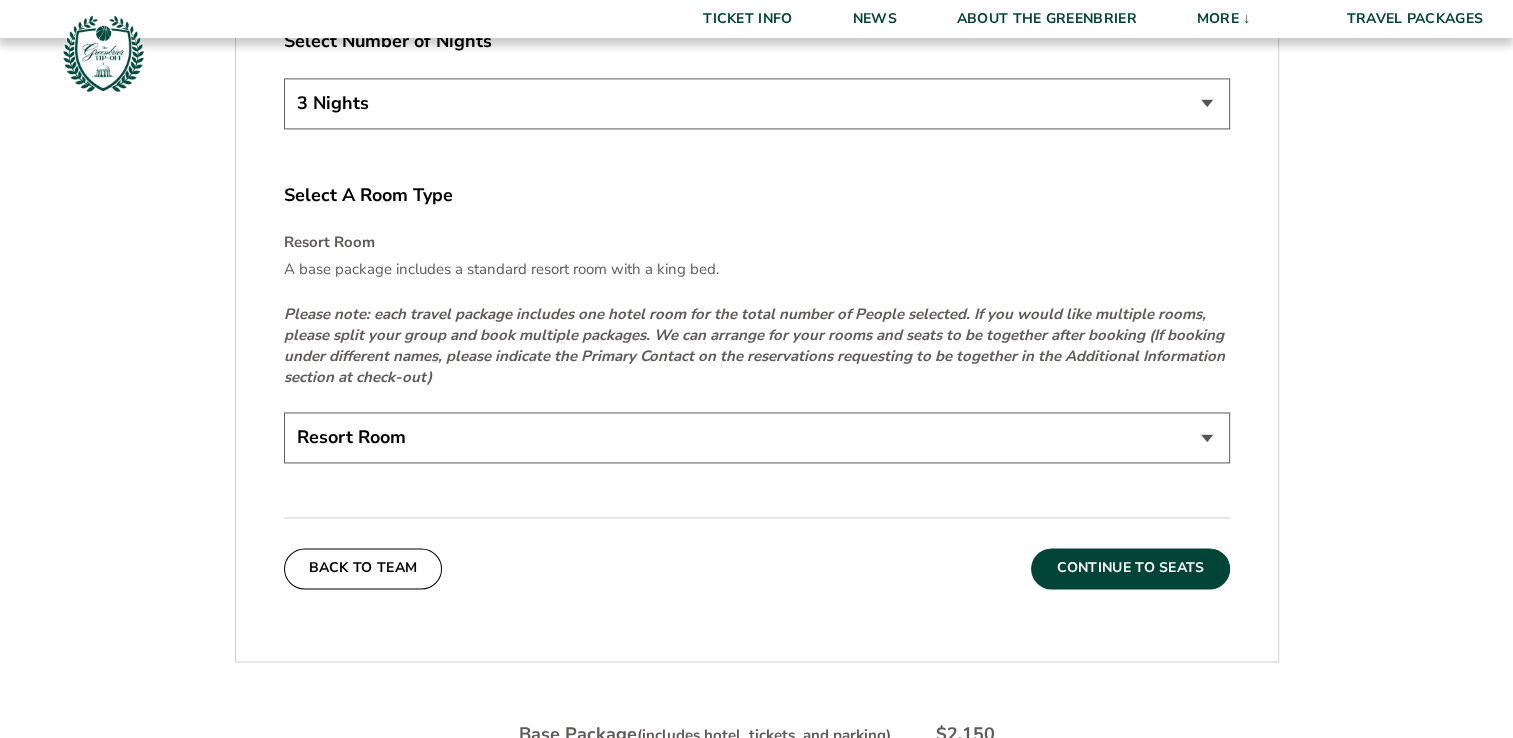 click on "Continue To Seats" at bounding box center (1130, 568) 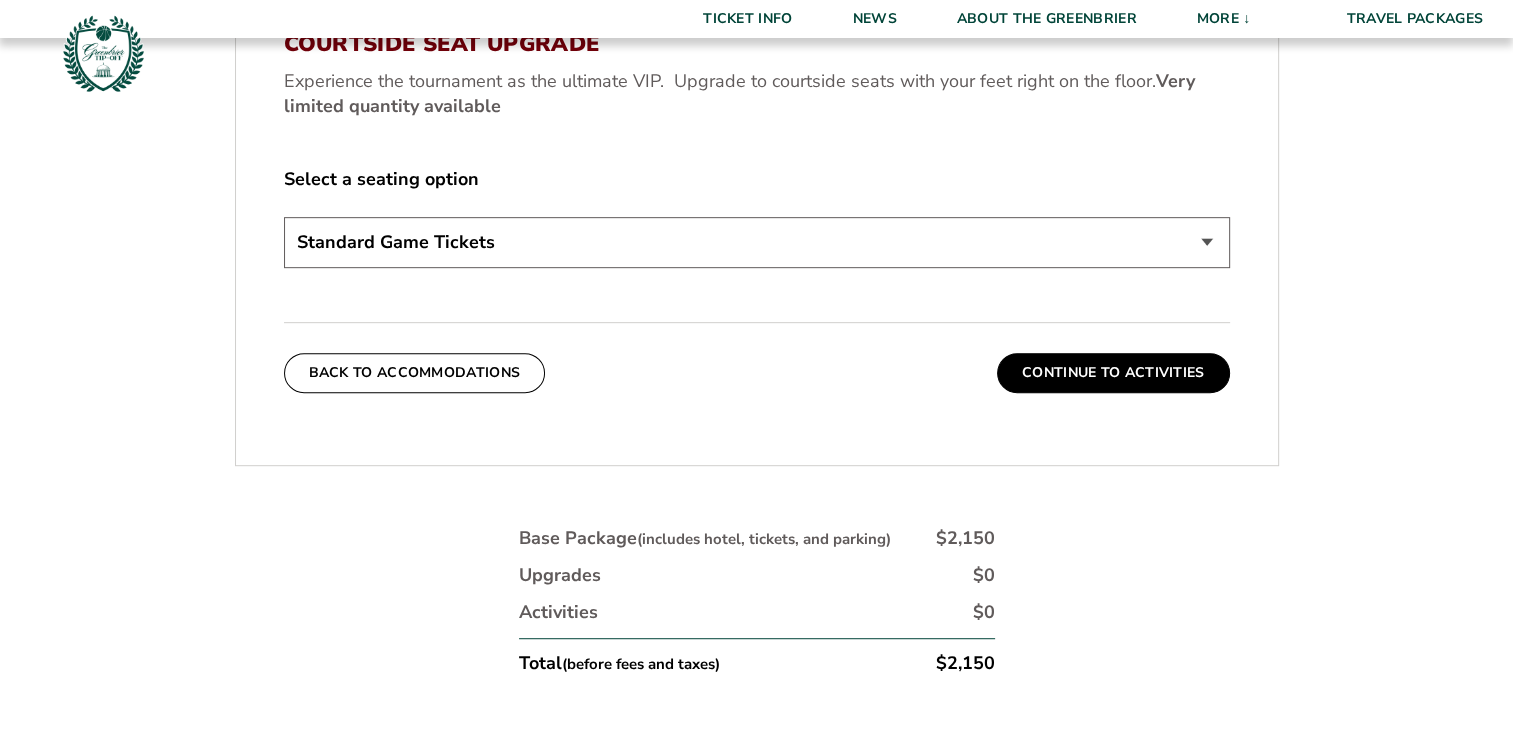 scroll, scrollTop: 960, scrollLeft: 0, axis: vertical 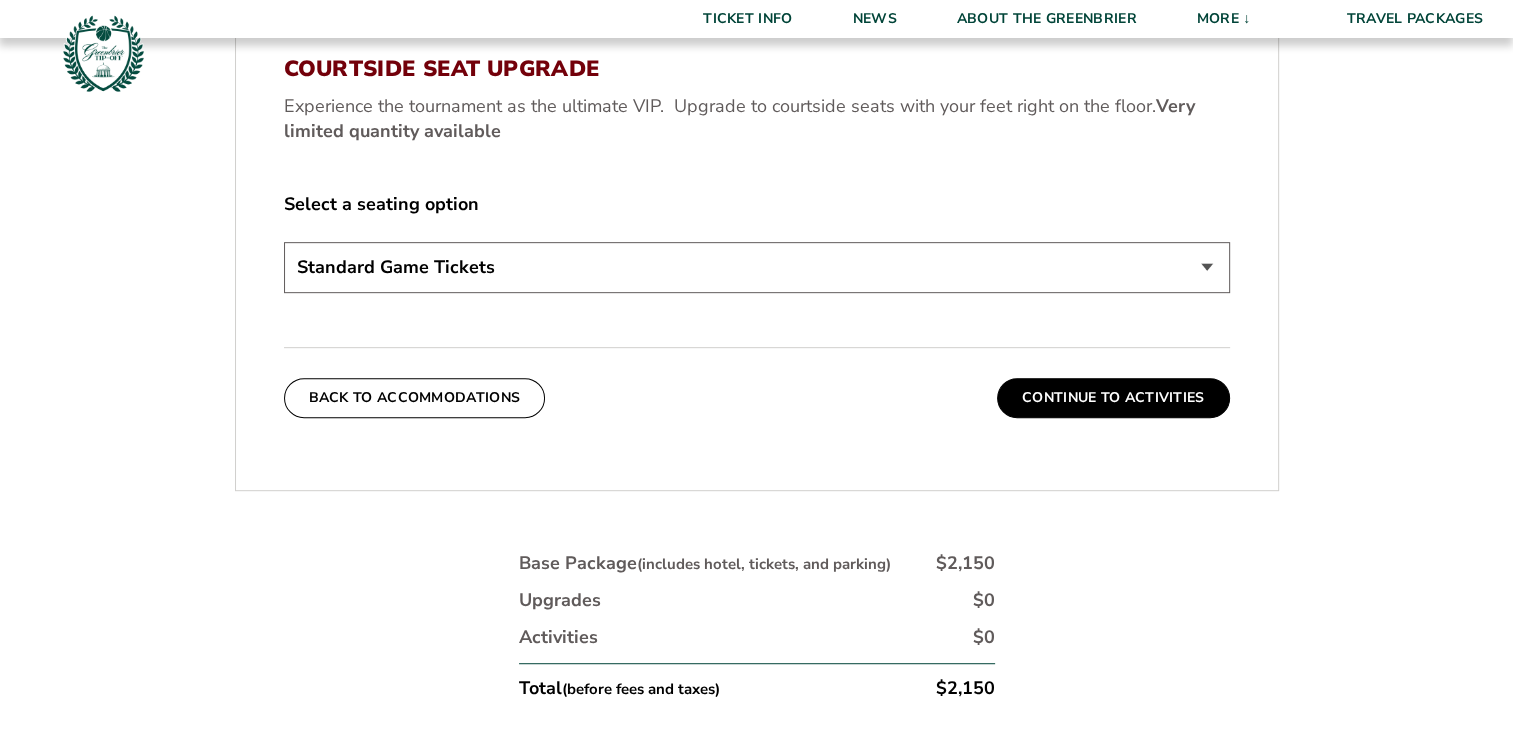 click on "Standard Game Tickets
Midcourt Seat Upgrade (+$130 per person)
Courtside Seat Upgrade (+$590 per person)" at bounding box center [757, 267] 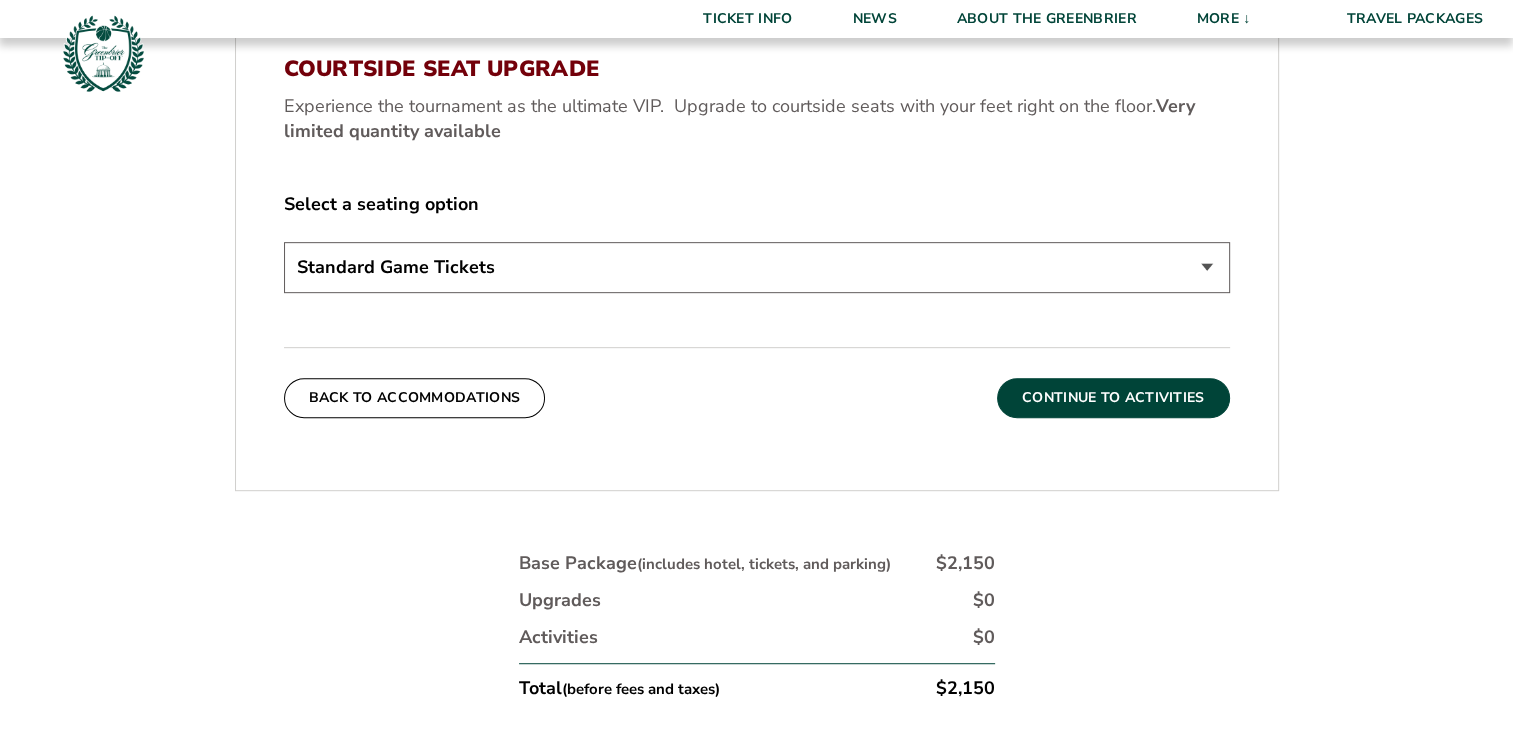 click on "Continue To Activities" at bounding box center (1113, 398) 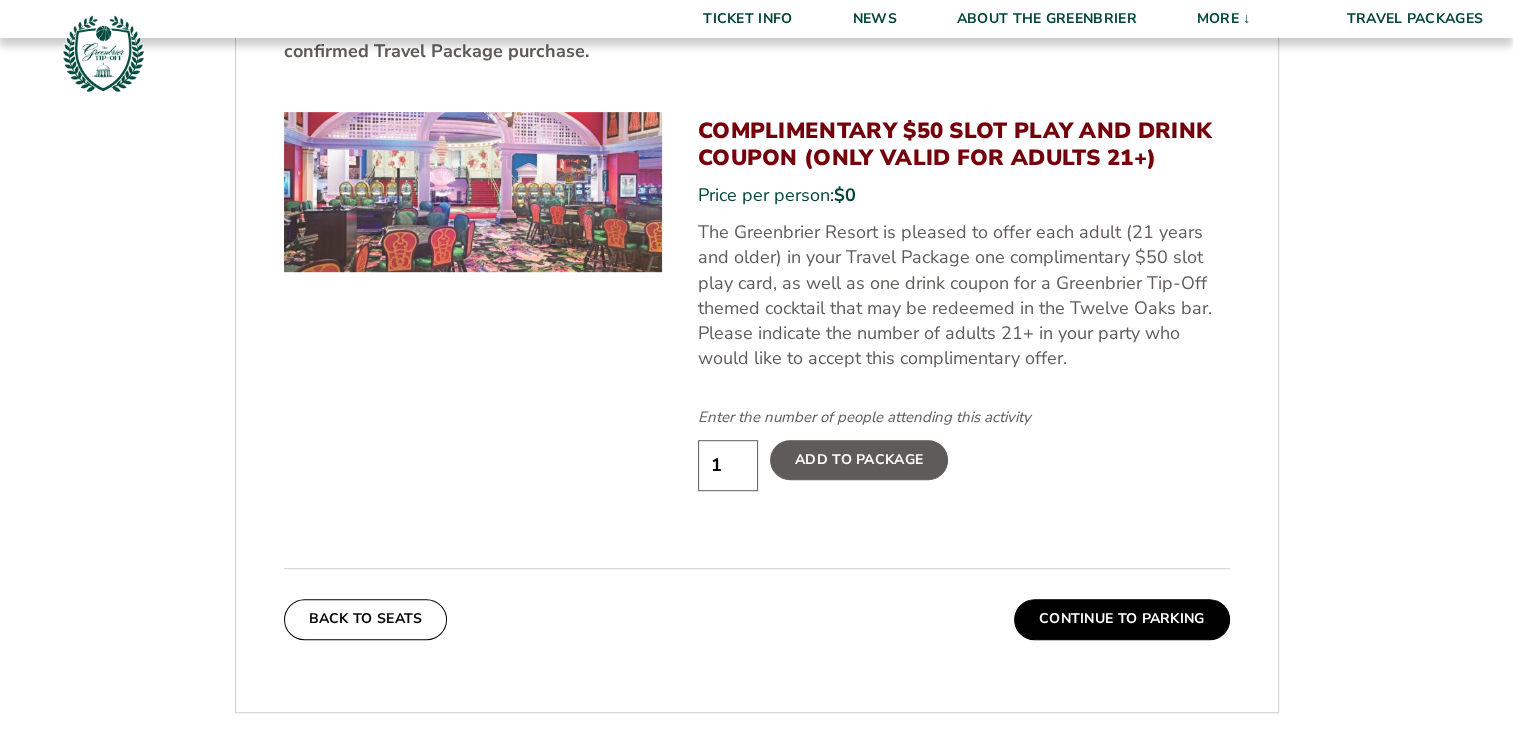 scroll, scrollTop: 1081, scrollLeft: 0, axis: vertical 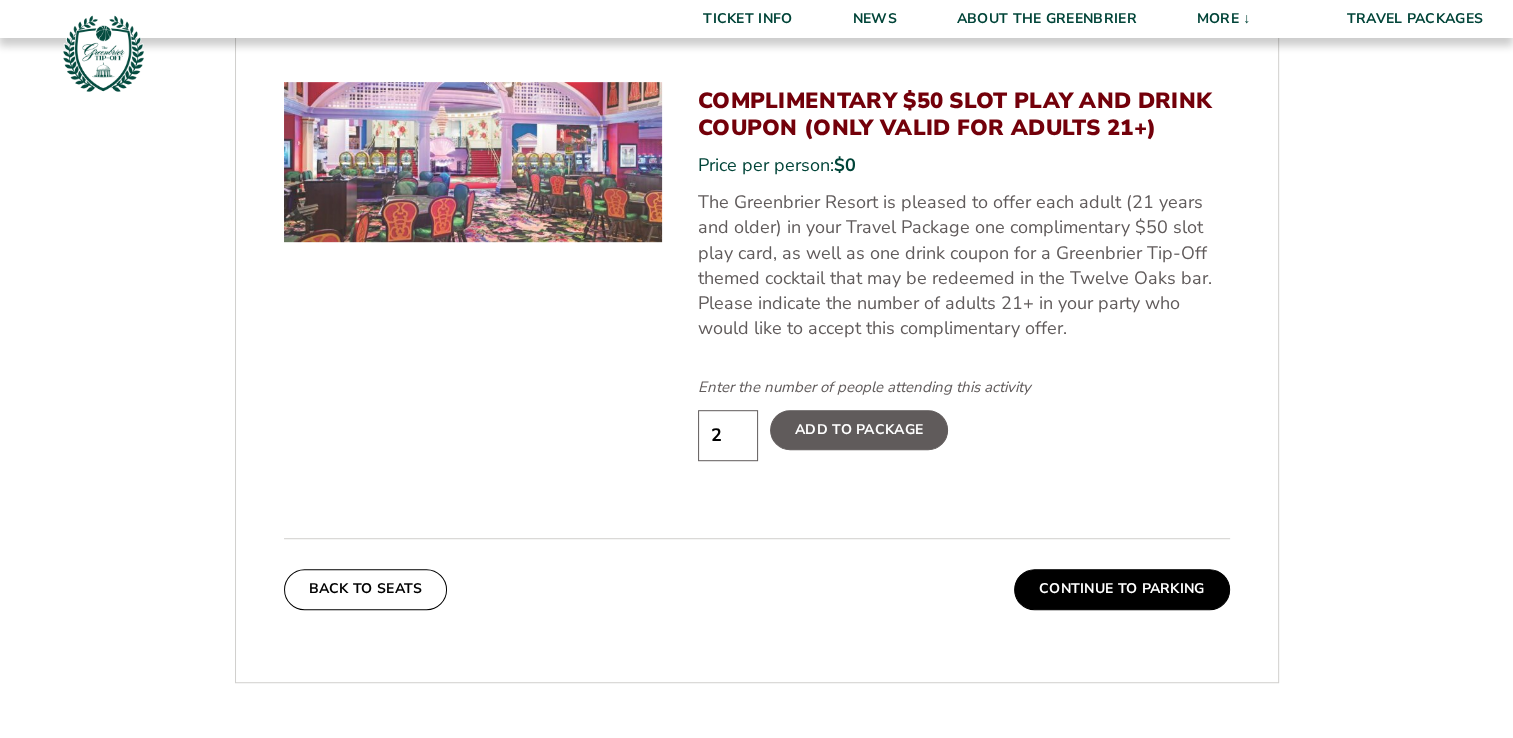 type on "2" 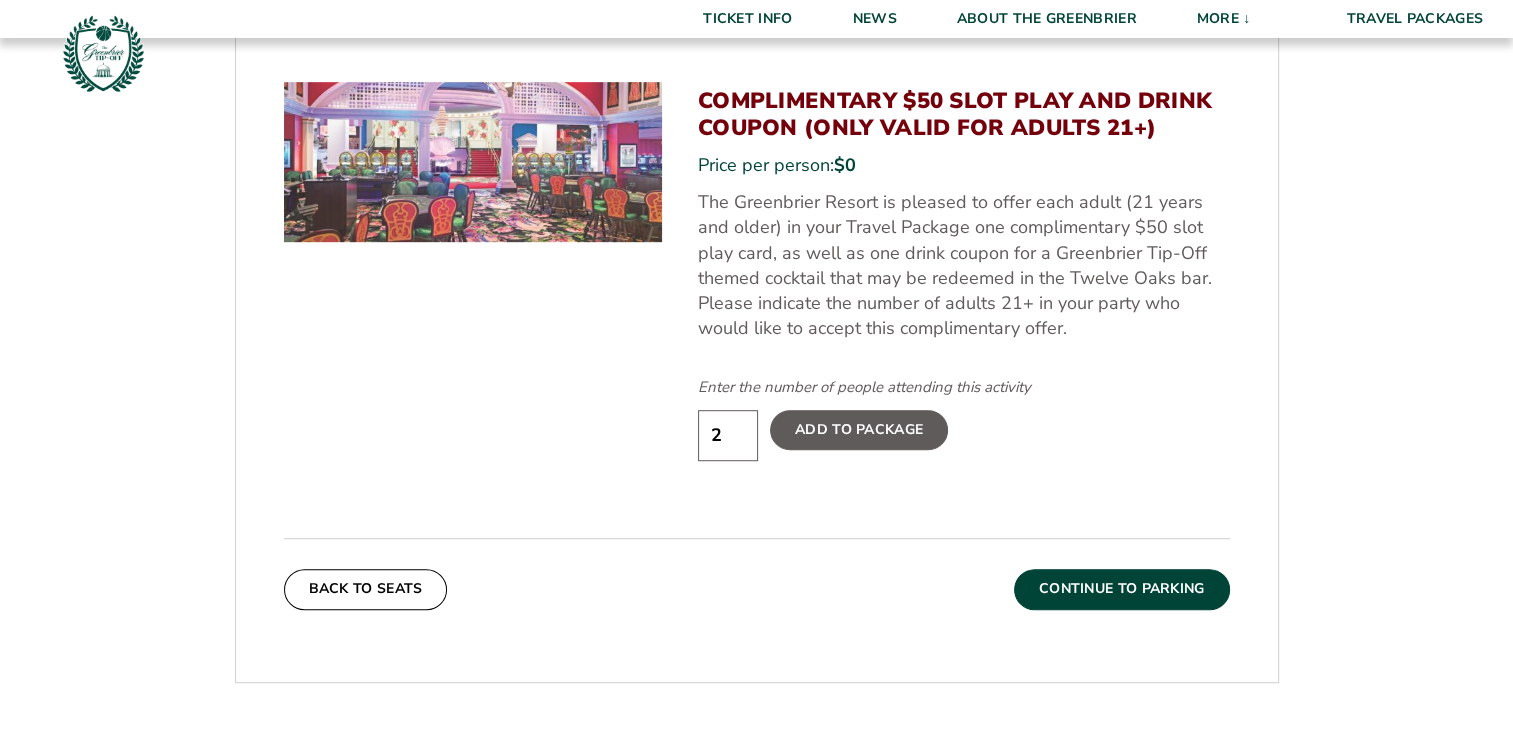 click on "Continue To Parking" at bounding box center (1122, 589) 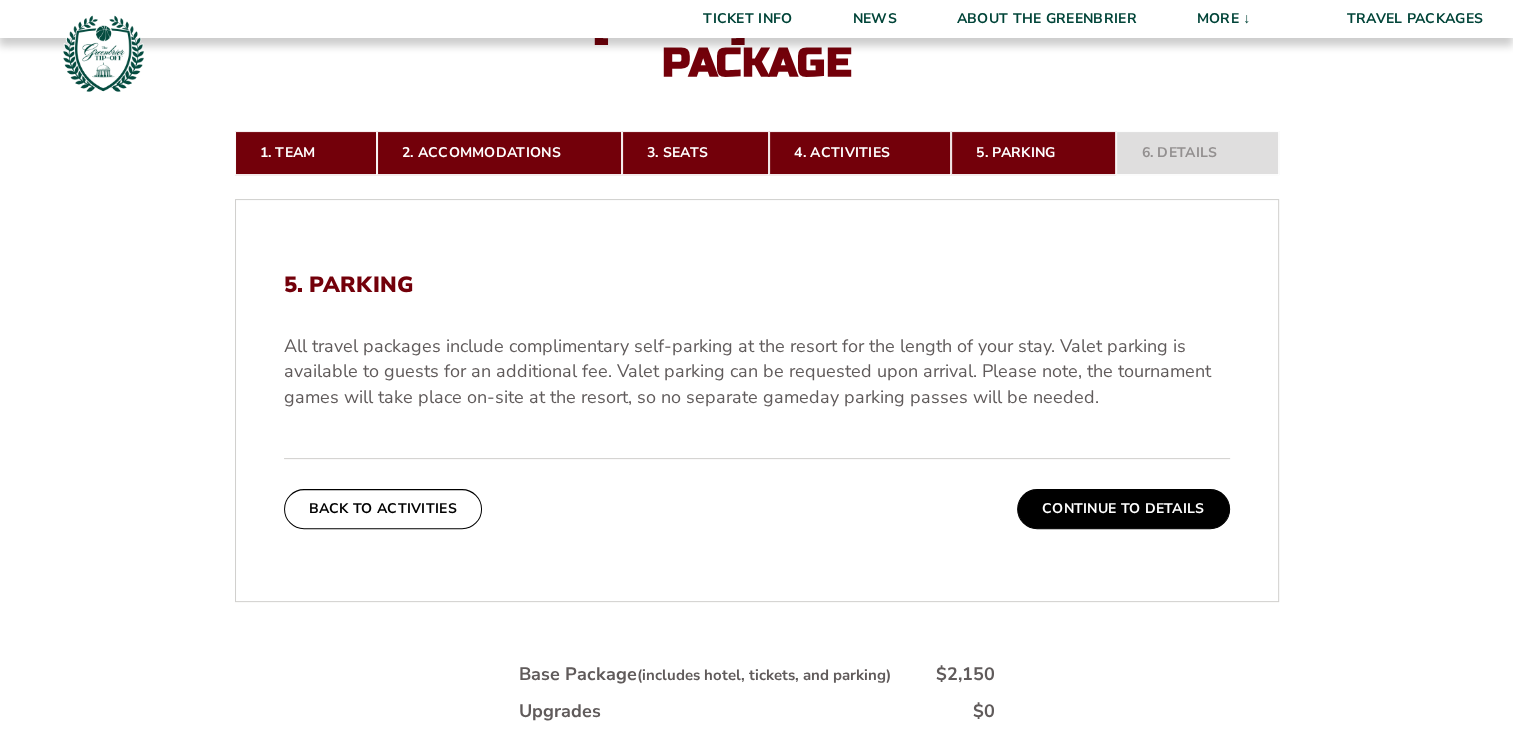 scroll, scrollTop: 456, scrollLeft: 0, axis: vertical 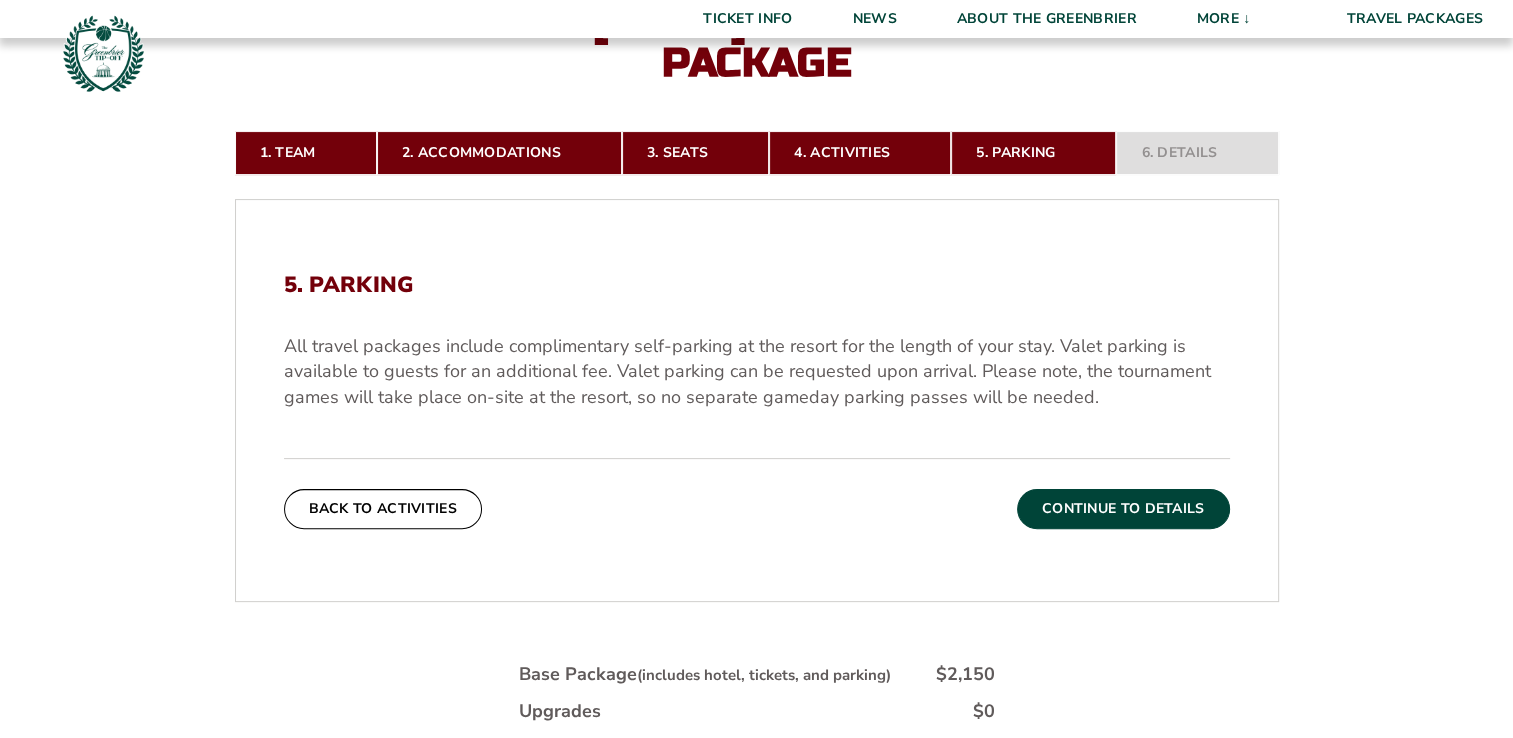 click on "Continue To Details" at bounding box center [1123, 509] 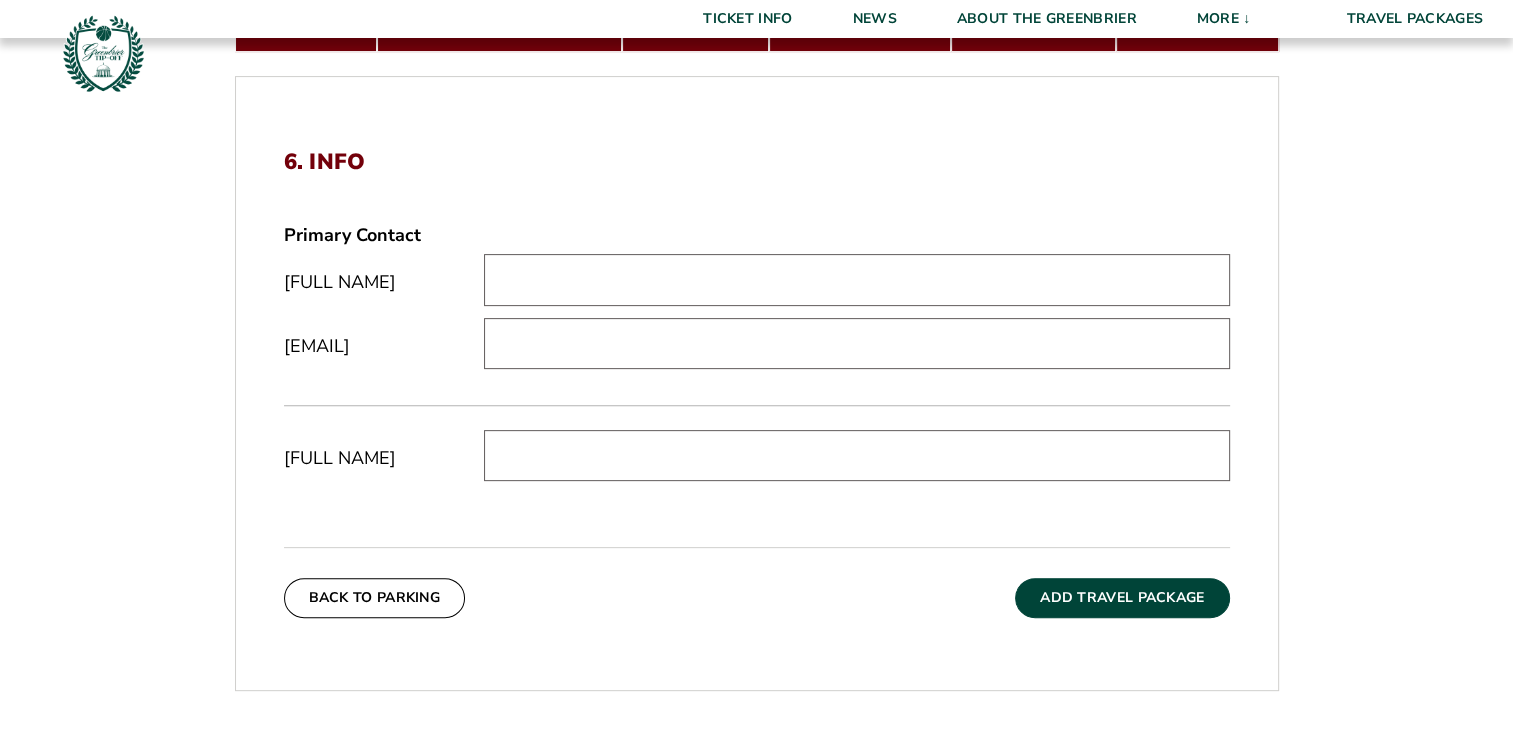 scroll, scrollTop: 575, scrollLeft: 0, axis: vertical 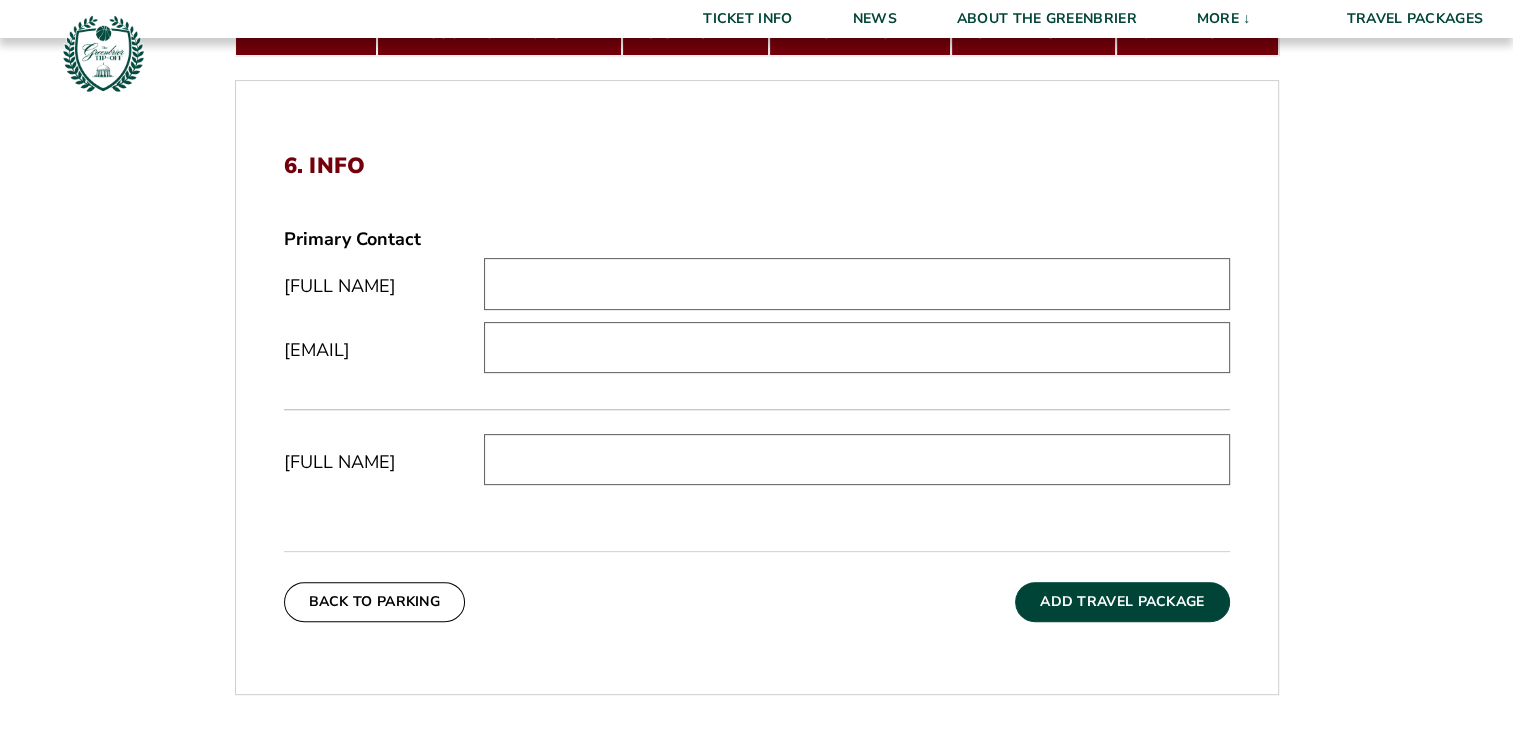 click at bounding box center [857, 283] 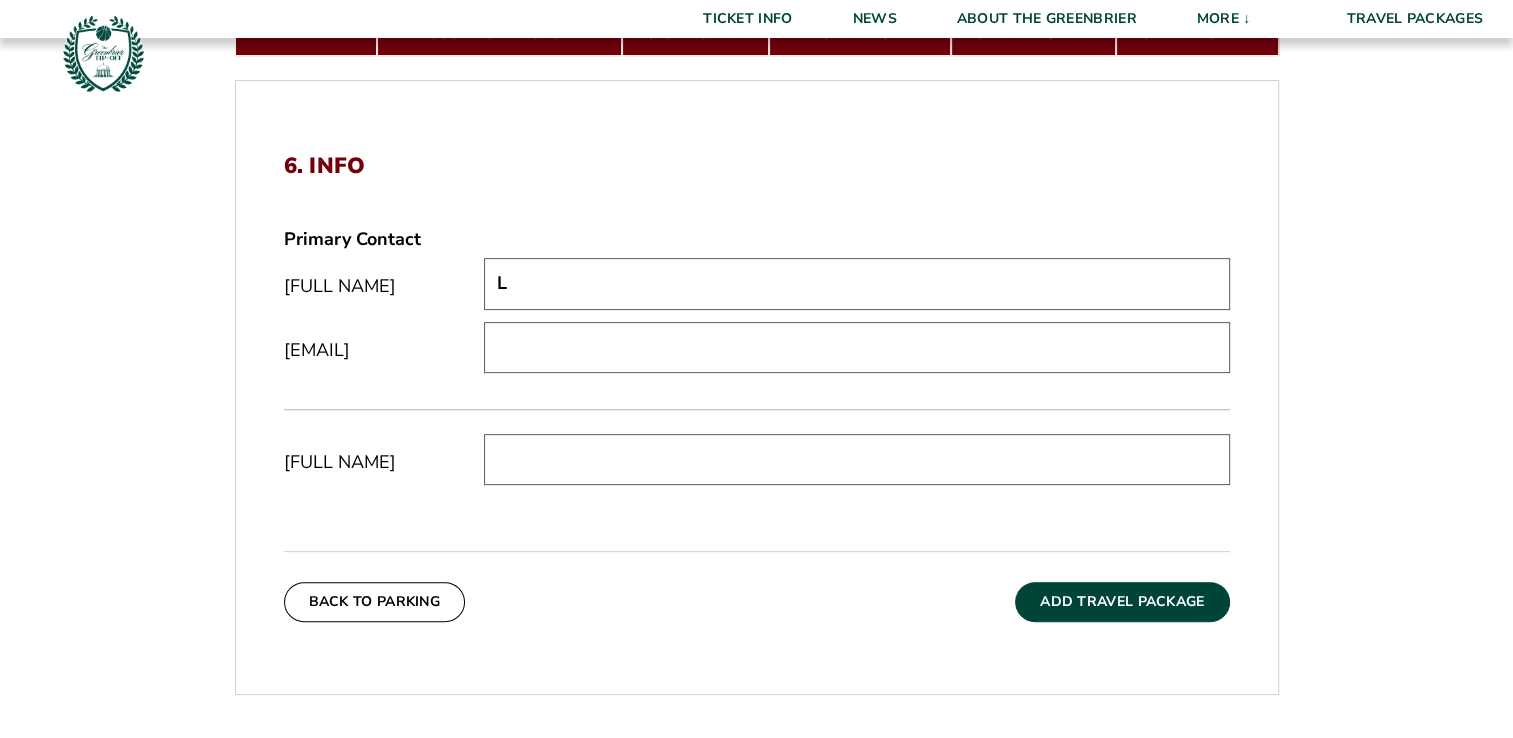 click on "L" at bounding box center [857, 283] 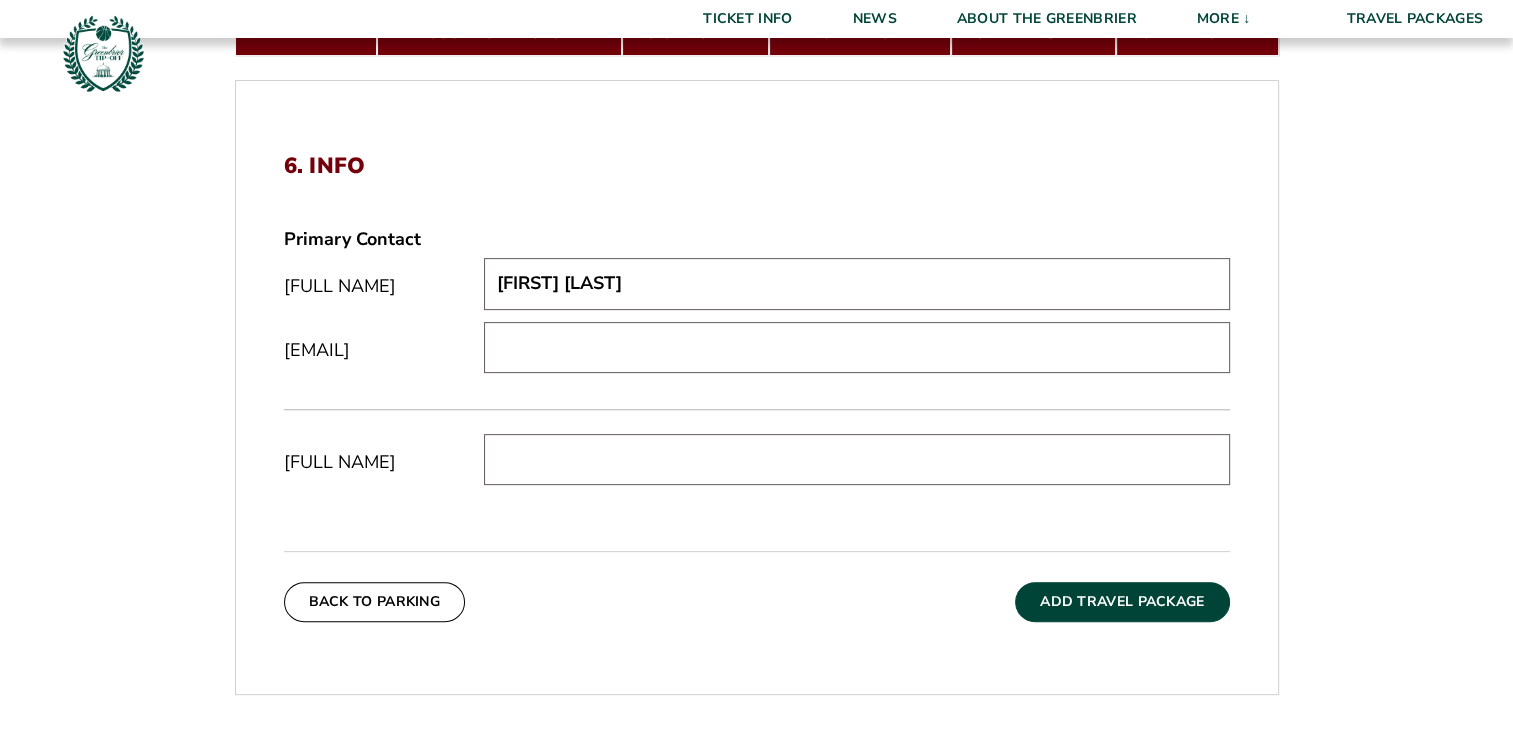 type on "Libby Sparkman" 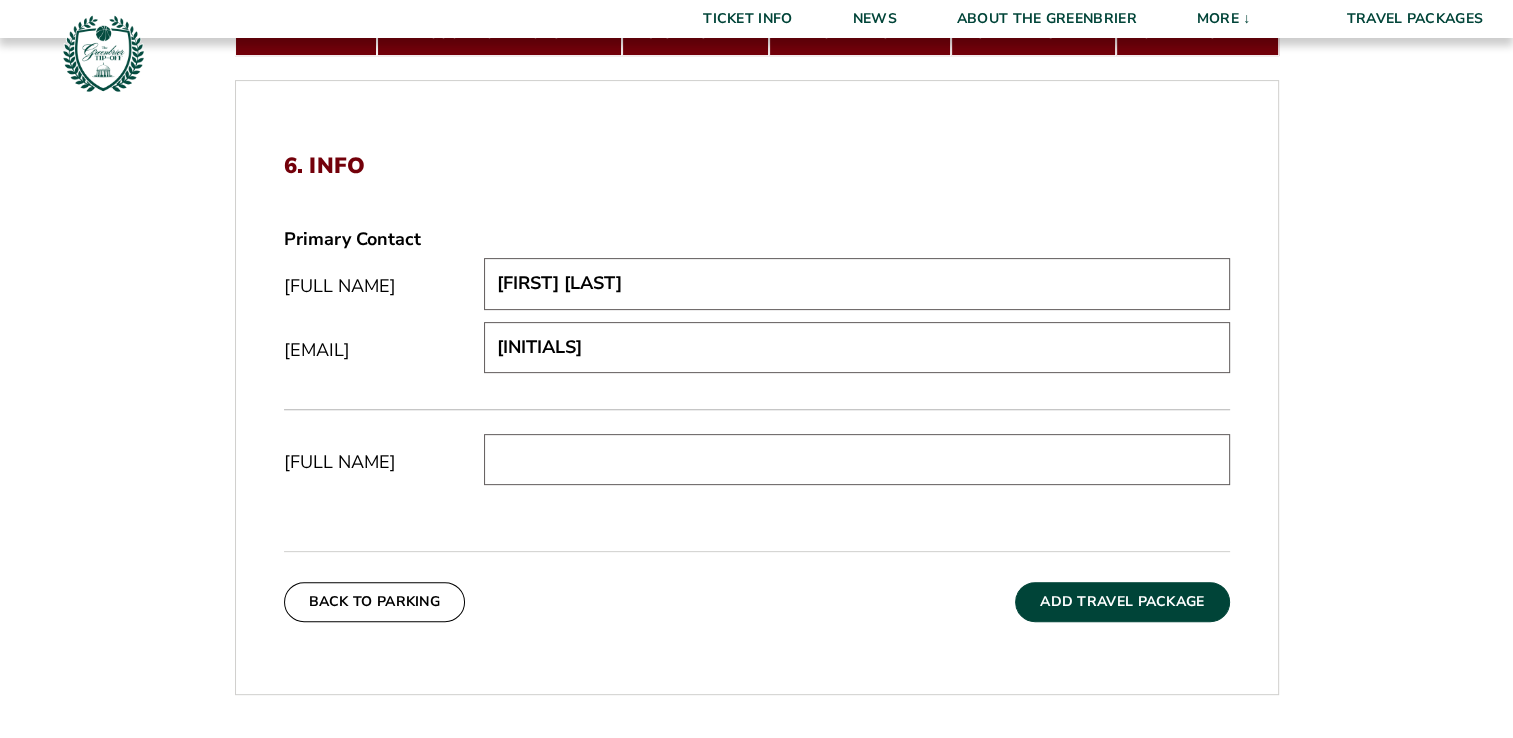 type on "lsparkmancpa@hotmail.com" 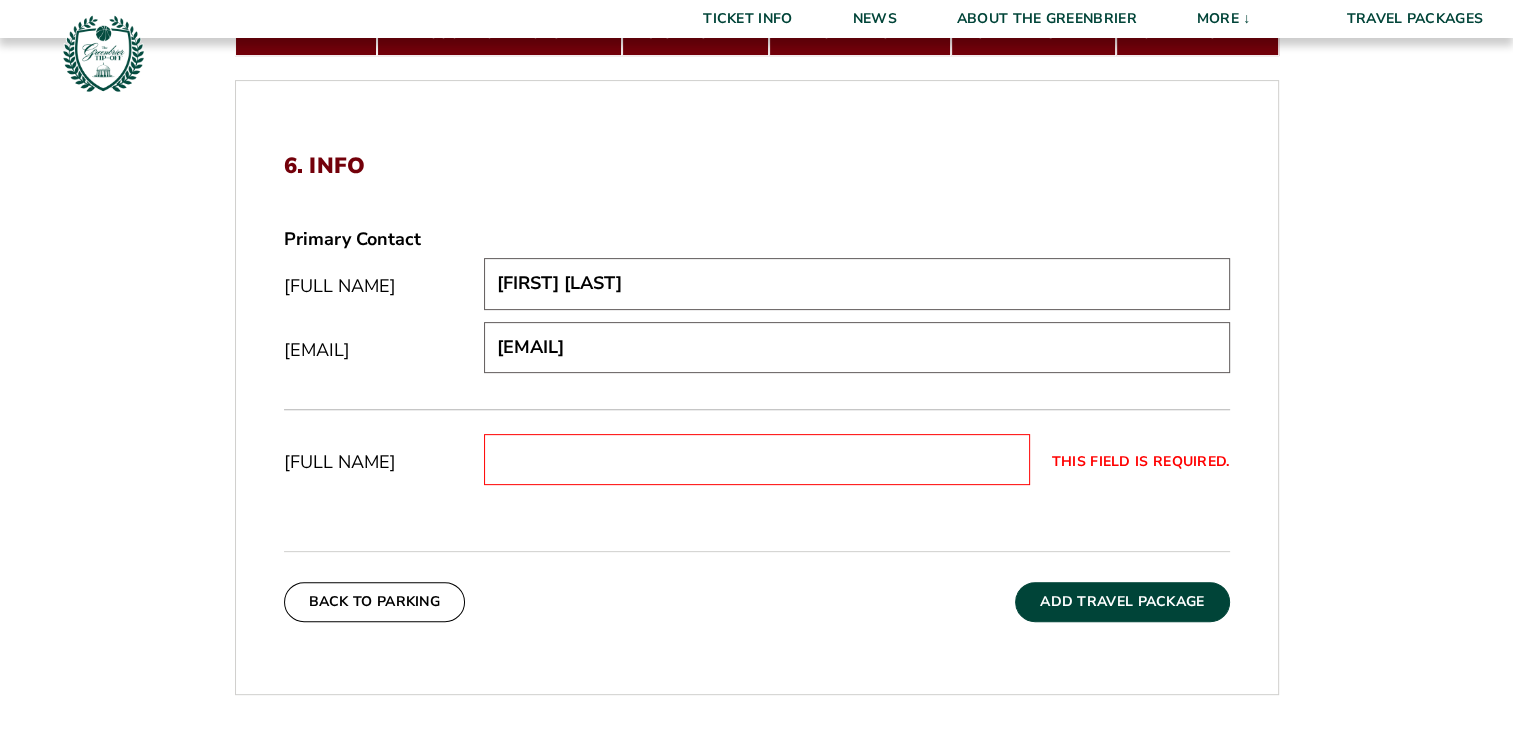 type on "Elizabeth Sparkman" 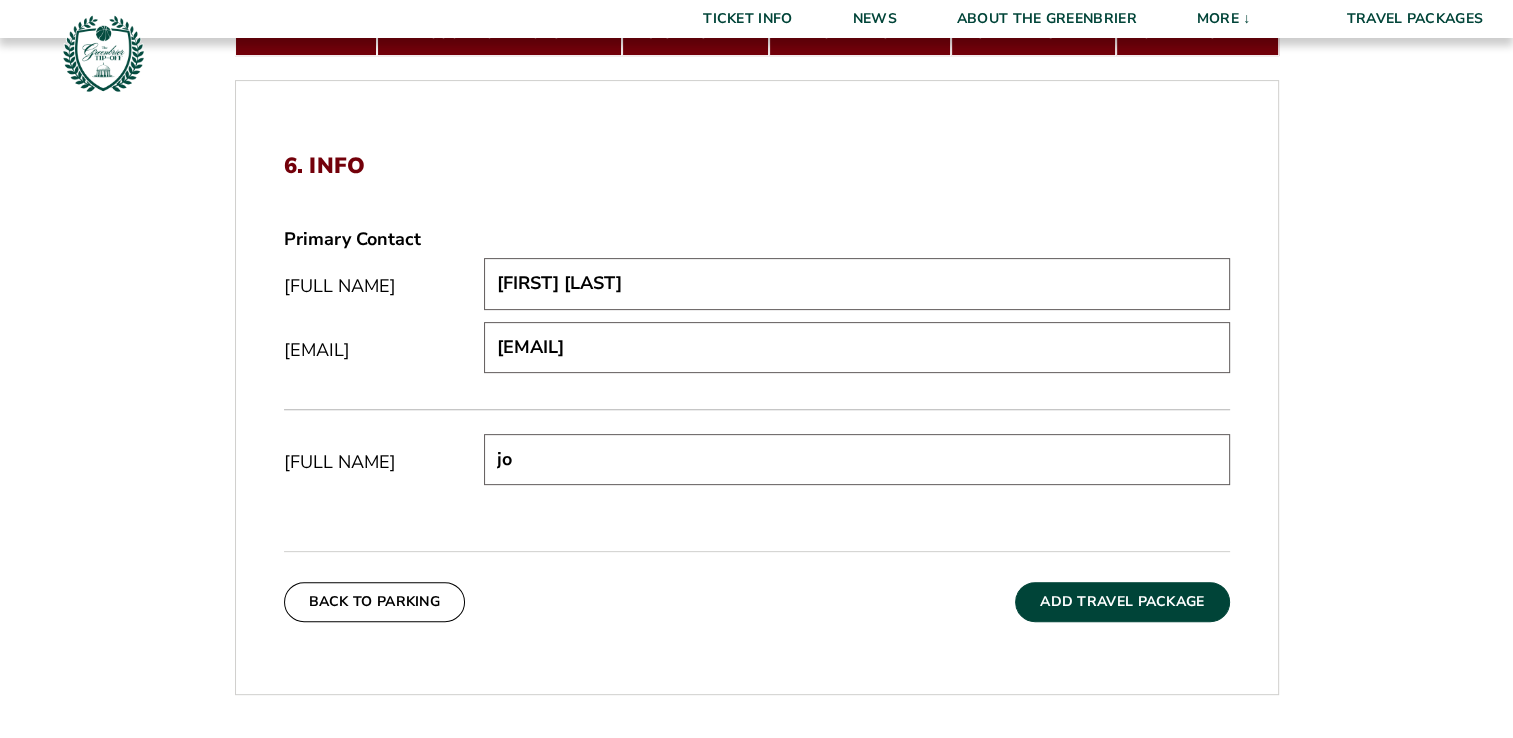 type on "j" 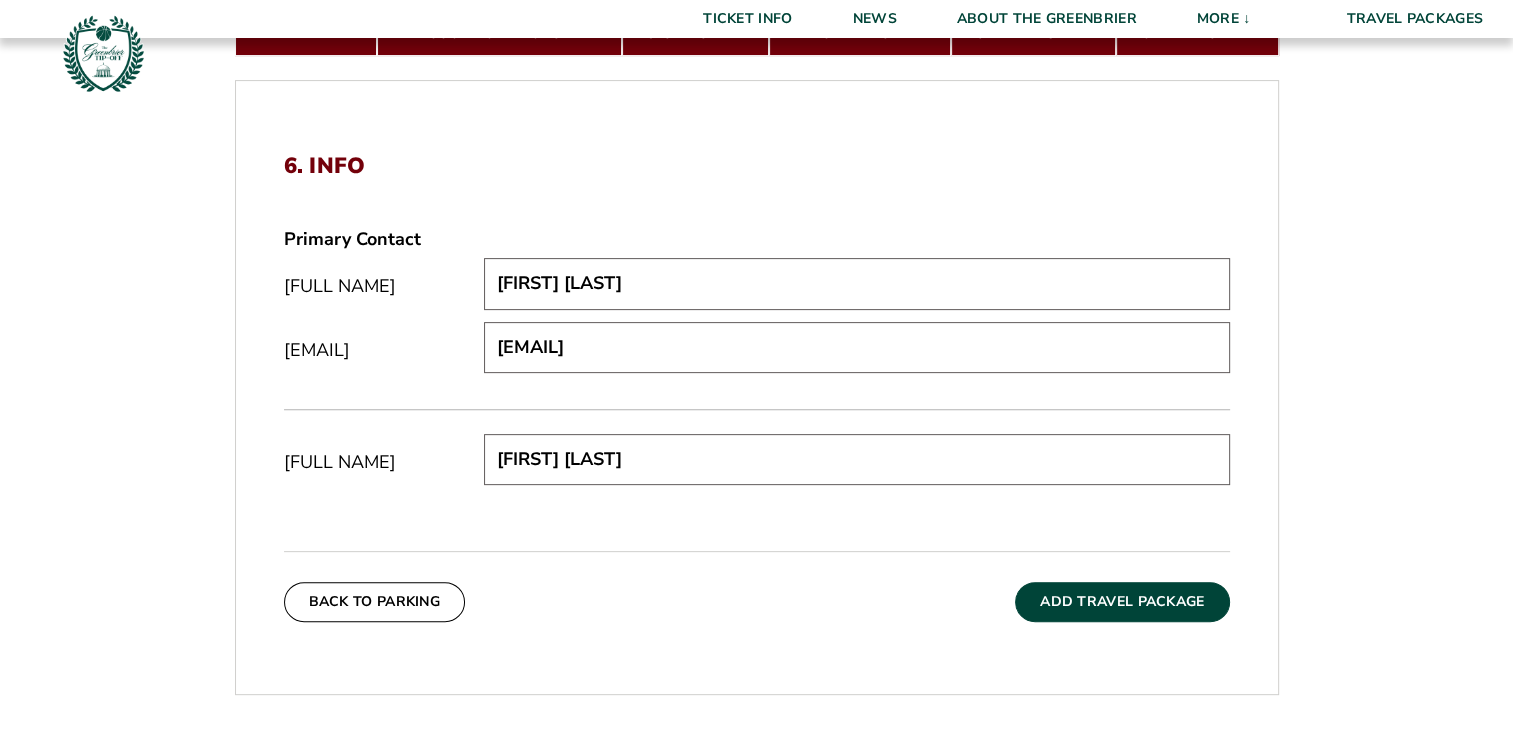 type on "Jon Sparkman" 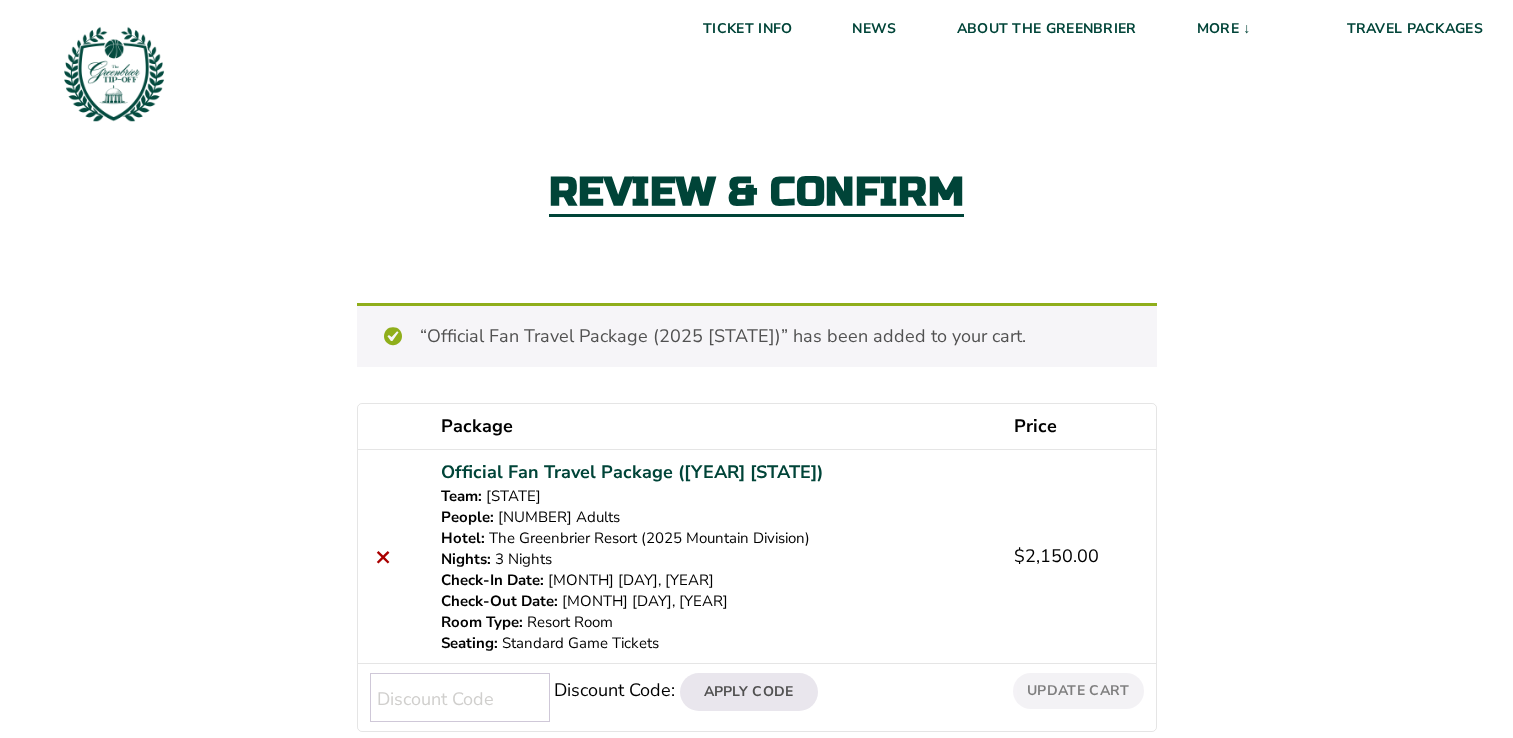 scroll, scrollTop: 0, scrollLeft: 0, axis: both 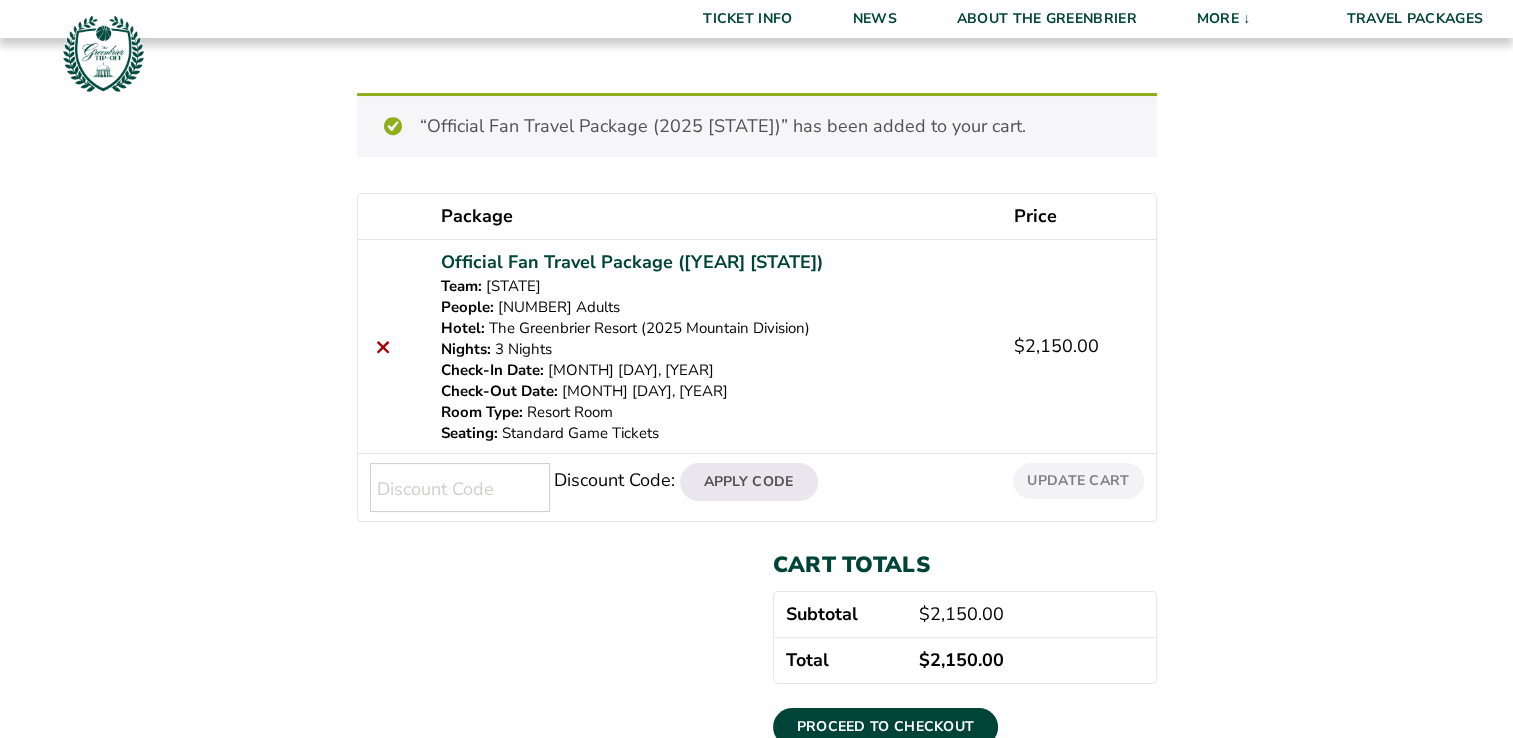 click on "Discount Code:" at bounding box center [460, 487] 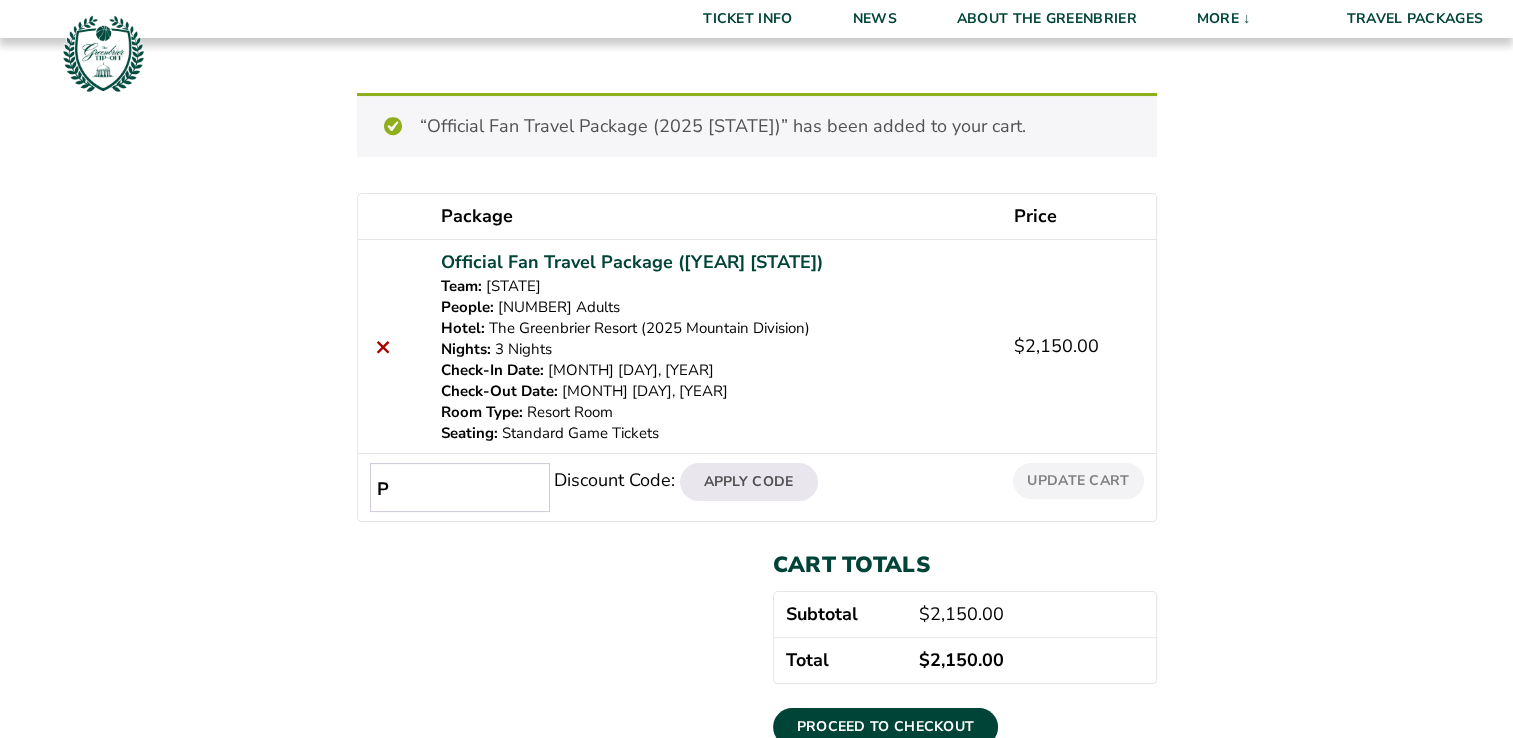 click on "P" at bounding box center (460, 487) 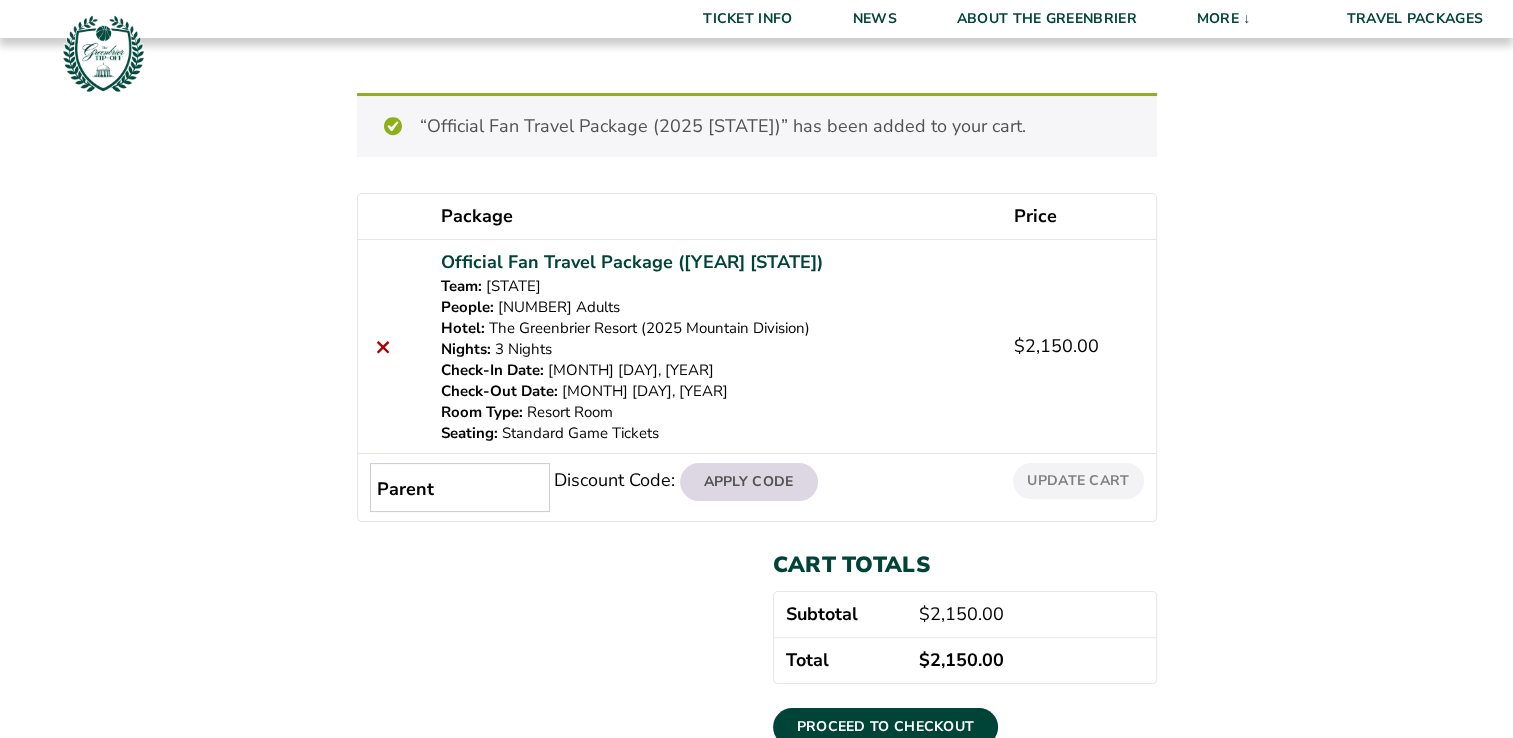 type on "Parent" 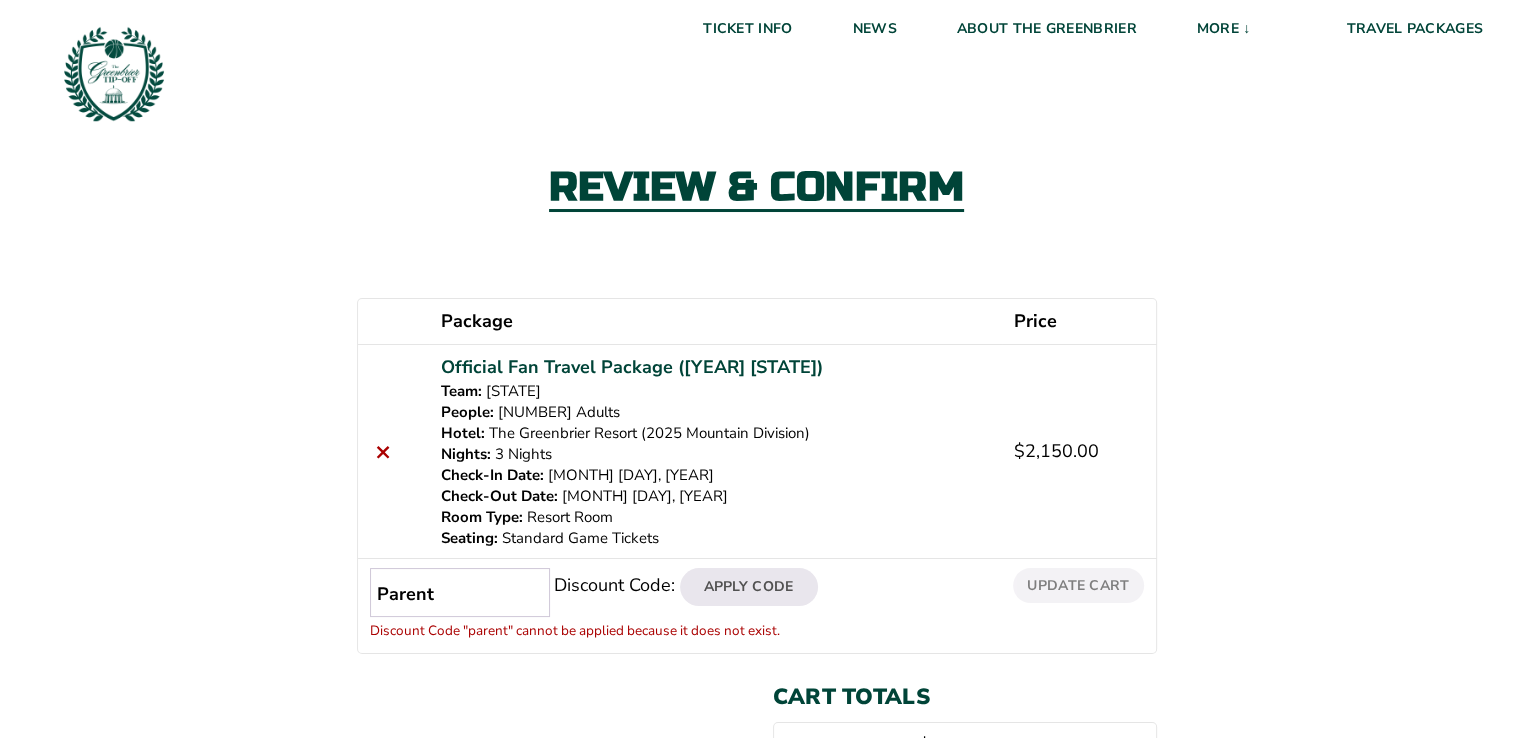 scroll, scrollTop: 0, scrollLeft: 0, axis: both 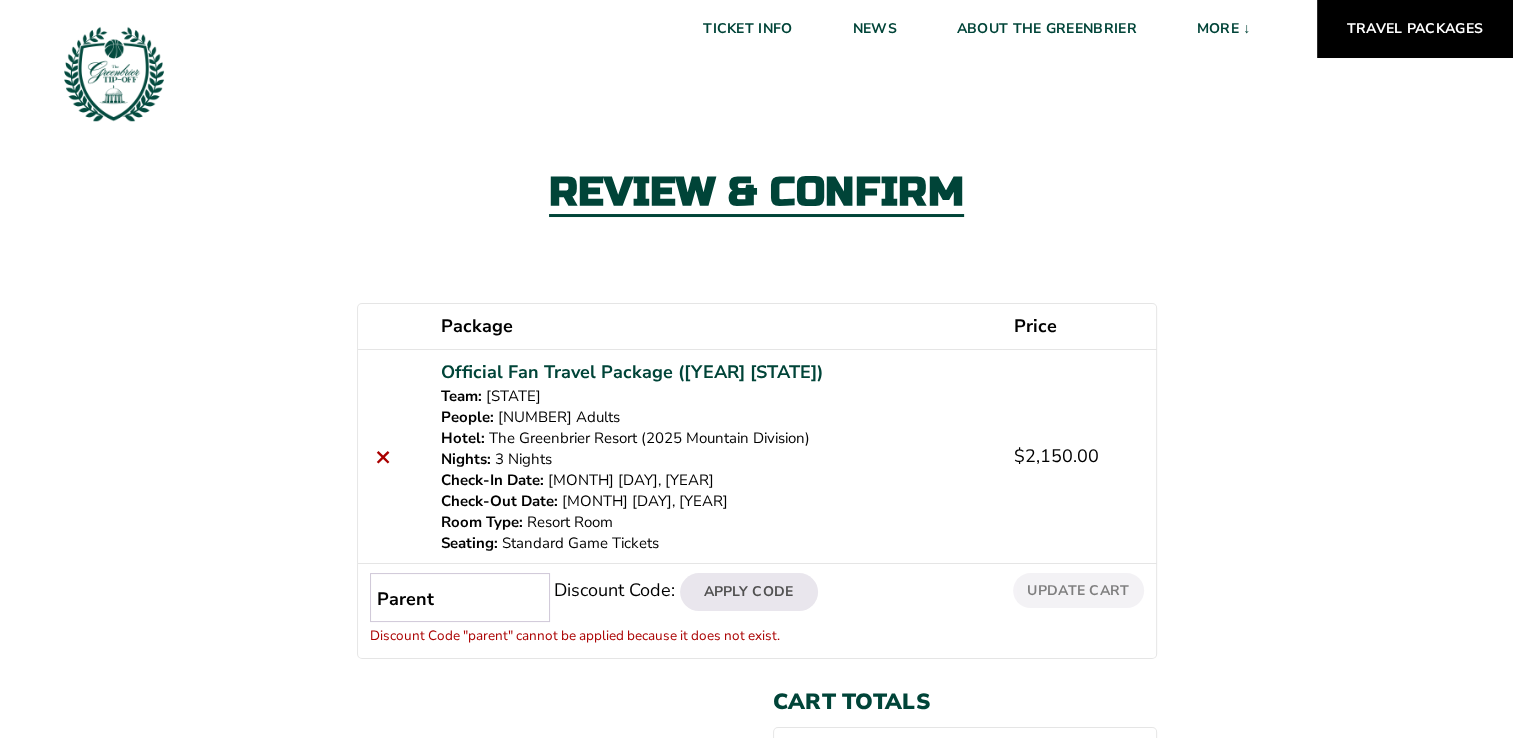 click on "Travel Packages" at bounding box center [1415, 29] 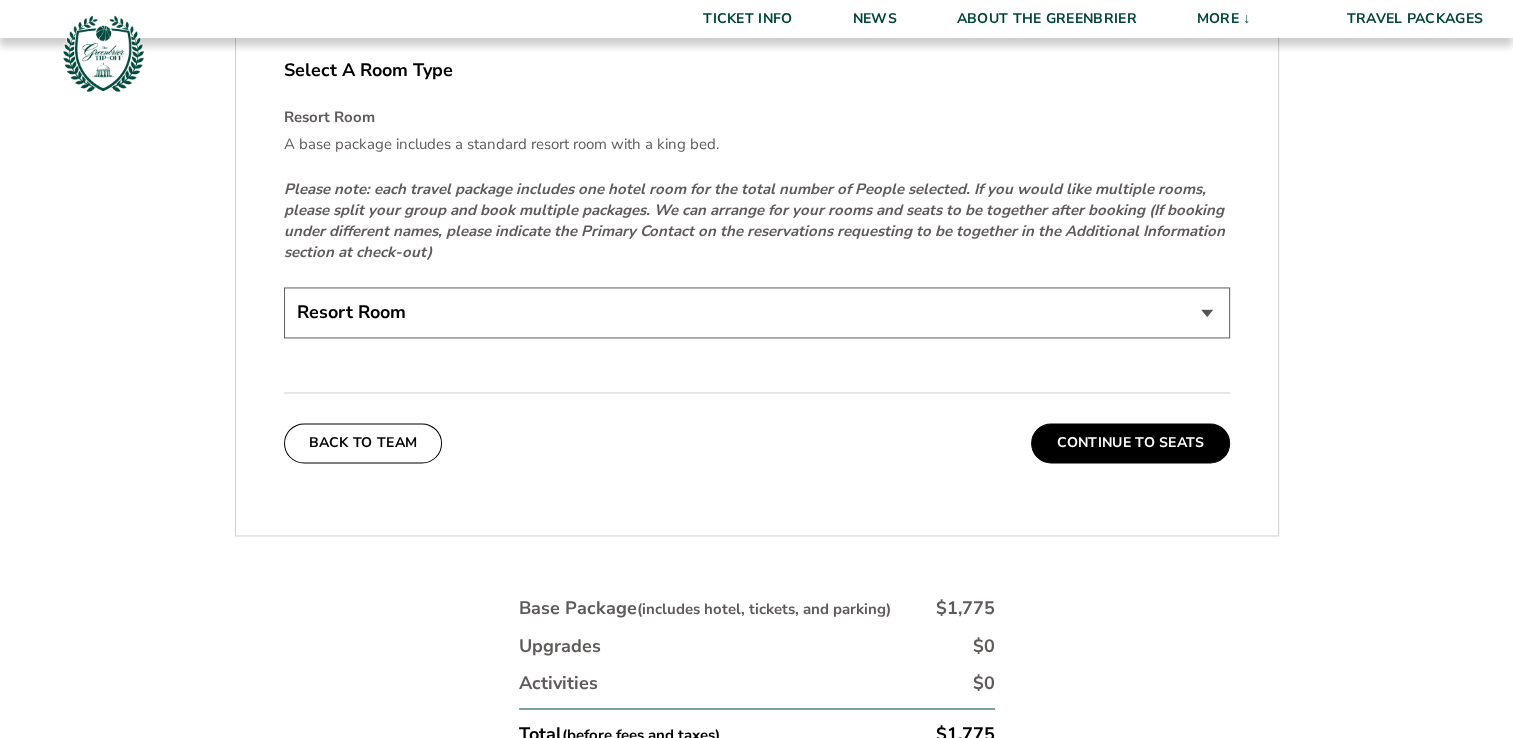 scroll, scrollTop: 3055, scrollLeft: 0, axis: vertical 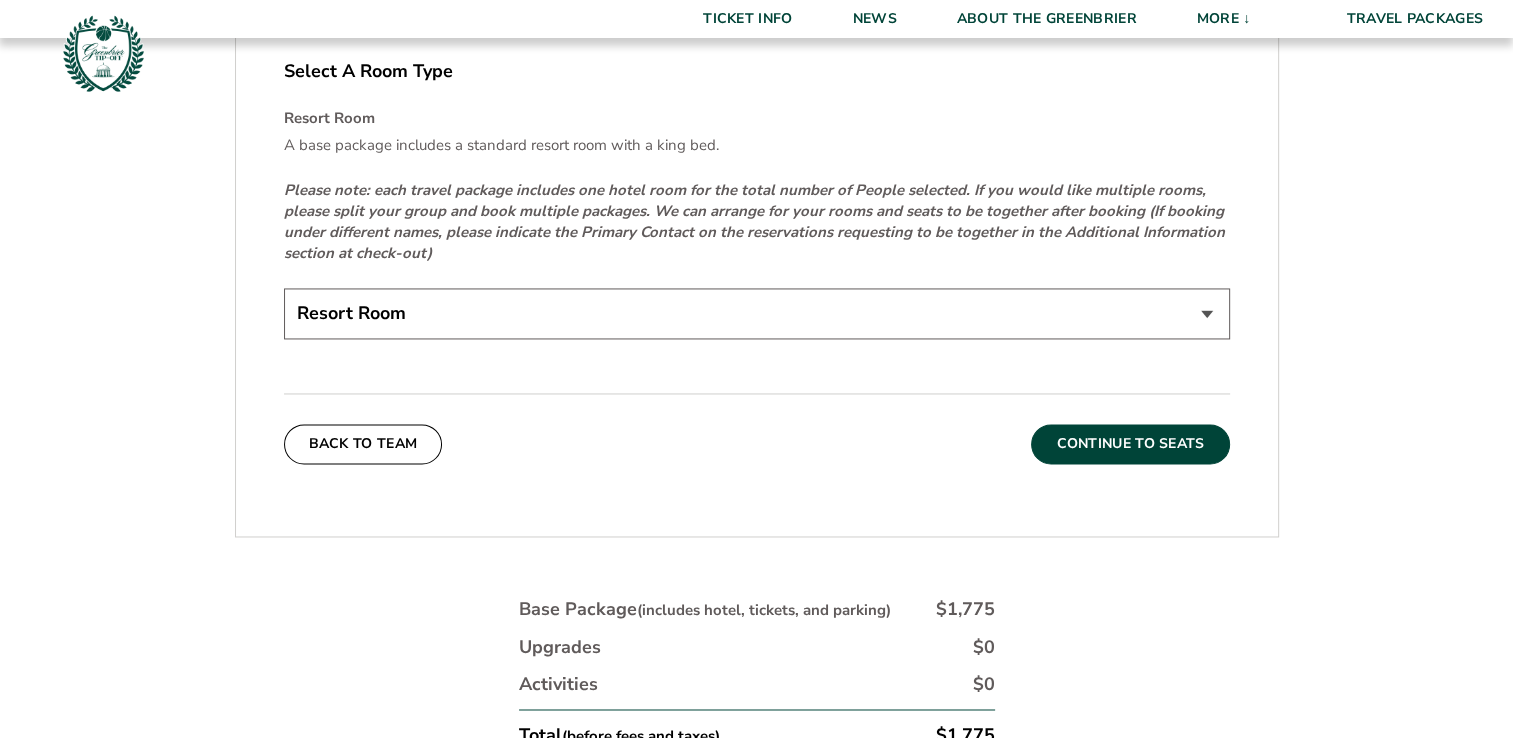 click on "Continue To Seats" at bounding box center [1130, 444] 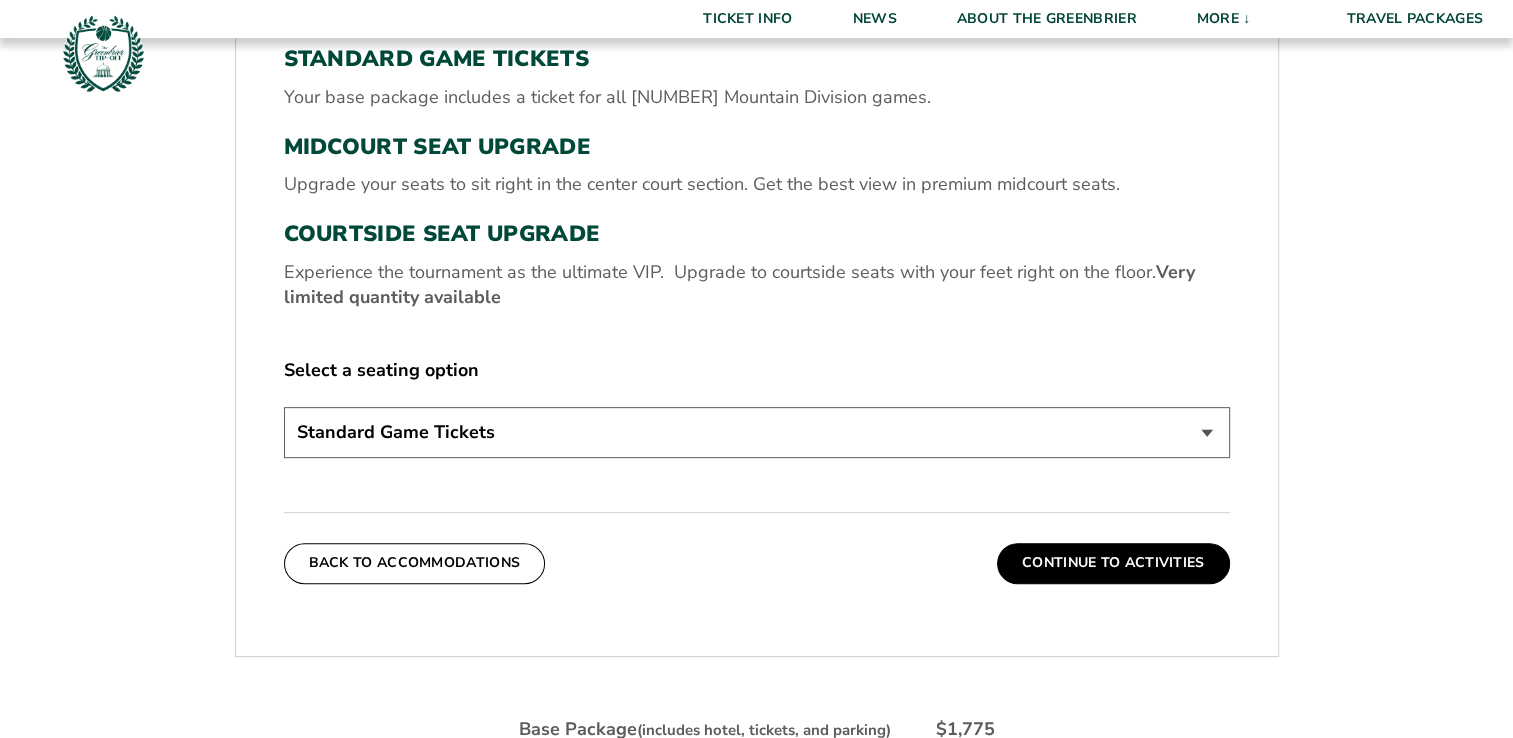 scroll, scrollTop: 752, scrollLeft: 0, axis: vertical 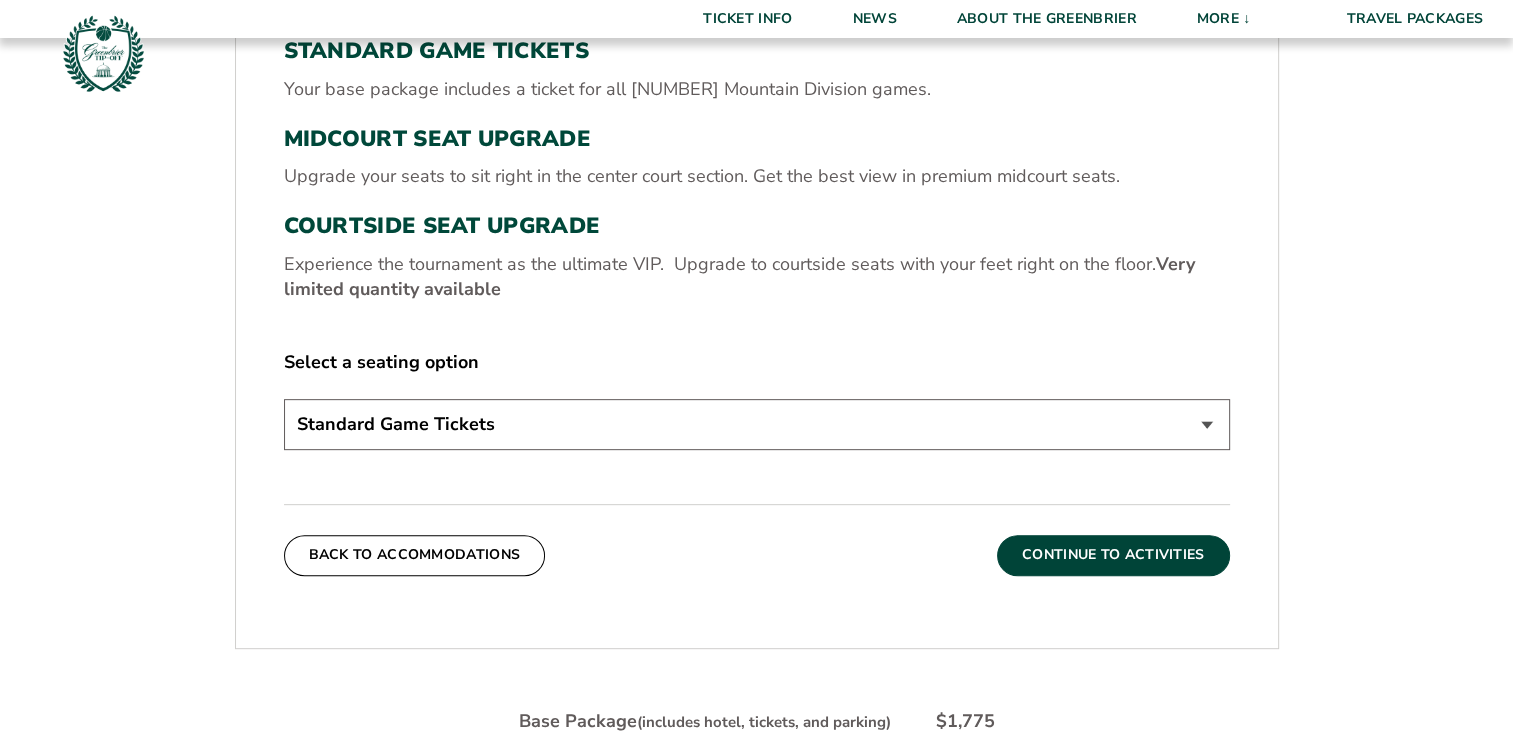 click on "Continue To Activities" at bounding box center (1113, 555) 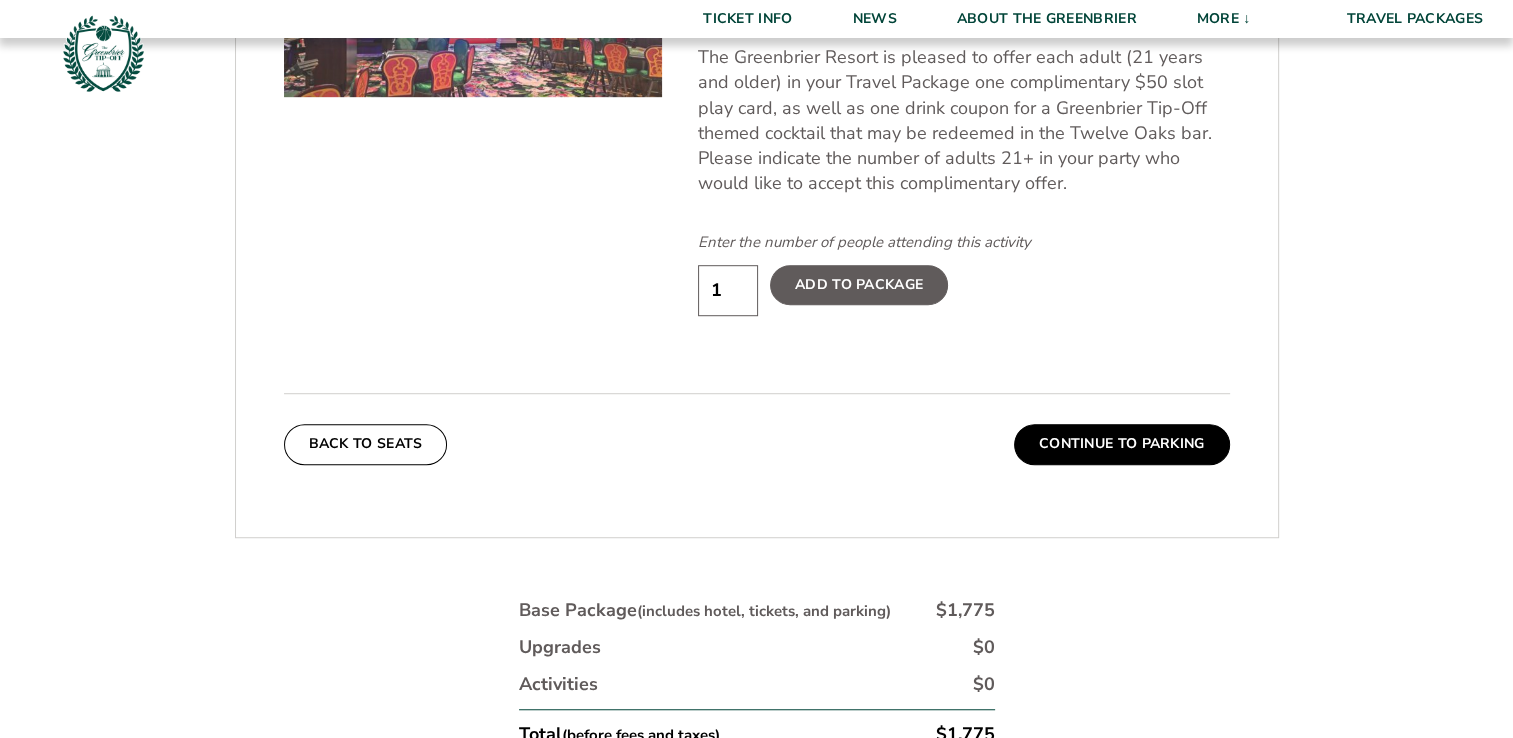 scroll, scrollTop: 1241, scrollLeft: 0, axis: vertical 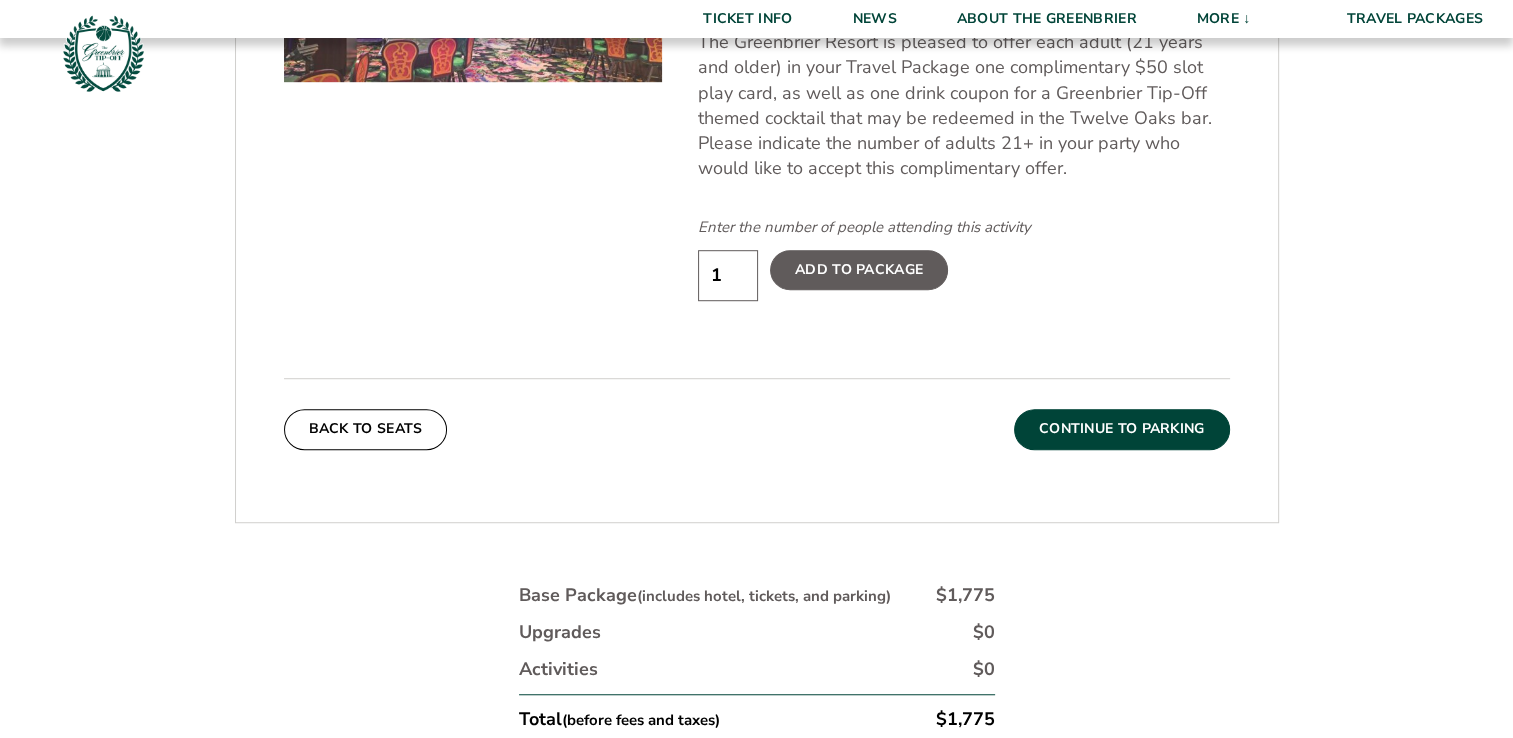 click on "Continue To Parking" at bounding box center (1122, 429) 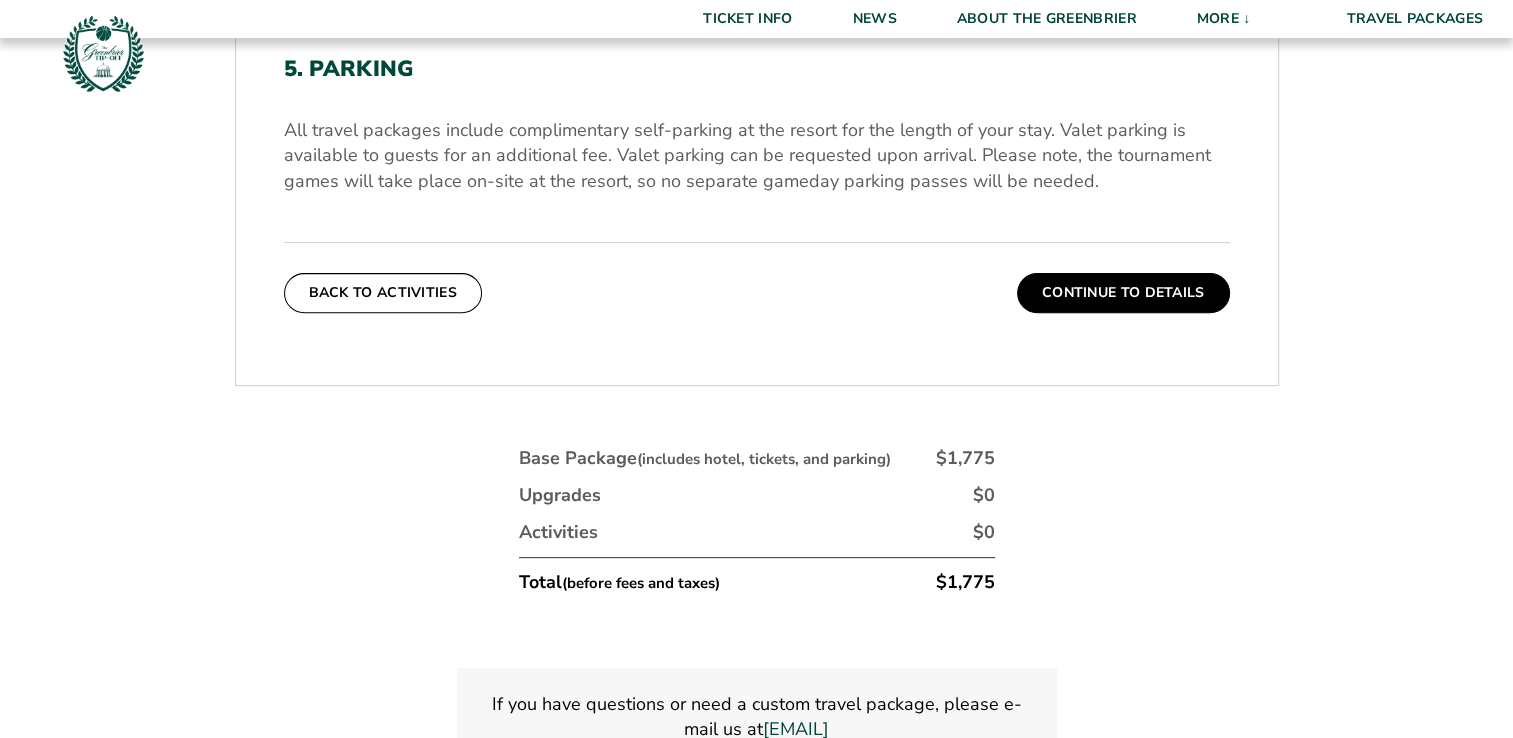 scroll, scrollTop: 1134, scrollLeft: 0, axis: vertical 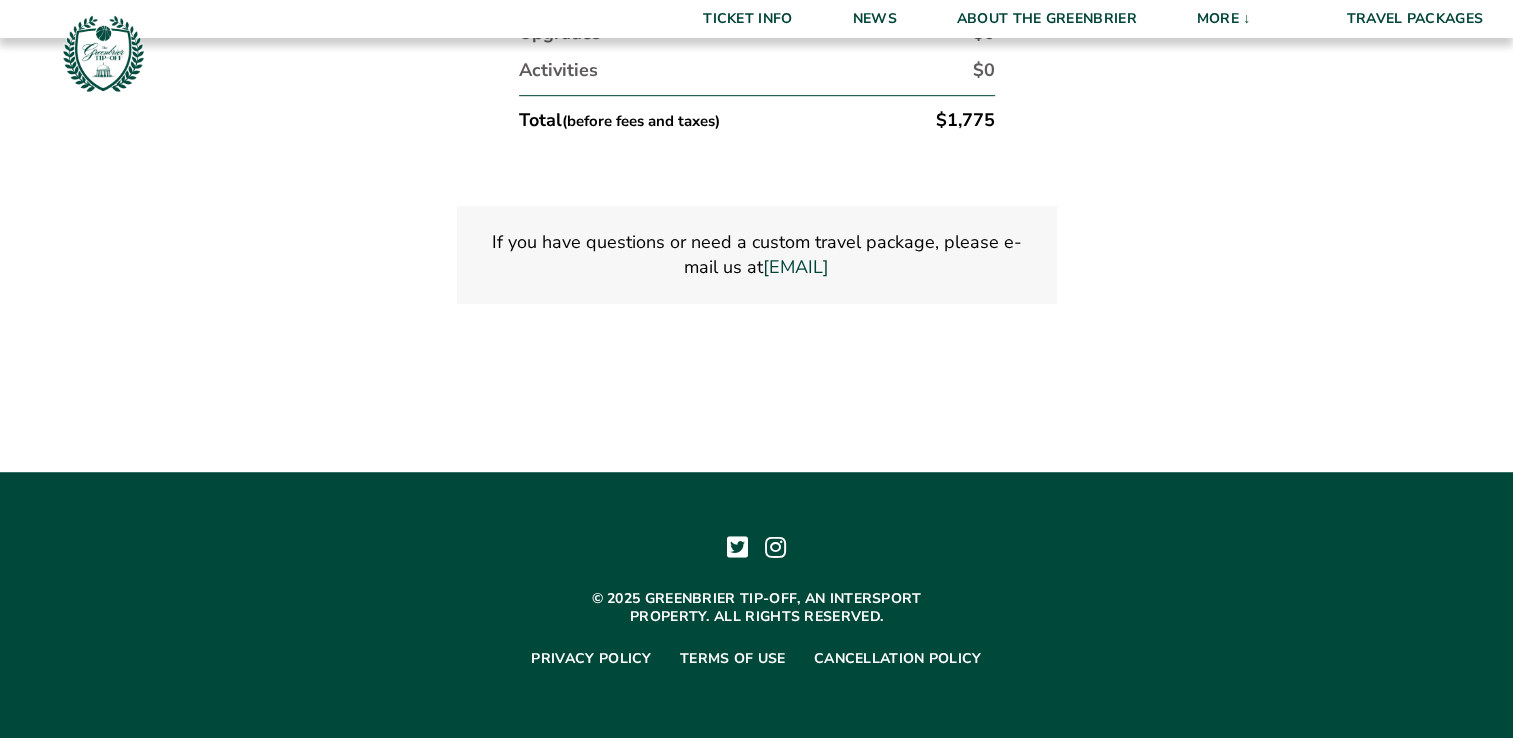 click on "1. Team
Select Your Team
Greenbrier Travel Package
Continue To Accommodations
2. Accommodations
Travel packages include world-class accommodations at The Greenbrier Resort.
contact us here .
Mountain Division Game Schedule
[DAY], [MONTH] [DAY_NUM]
[TEAM] vs. [TEAM] [TIME]" at bounding box center [756, -349] 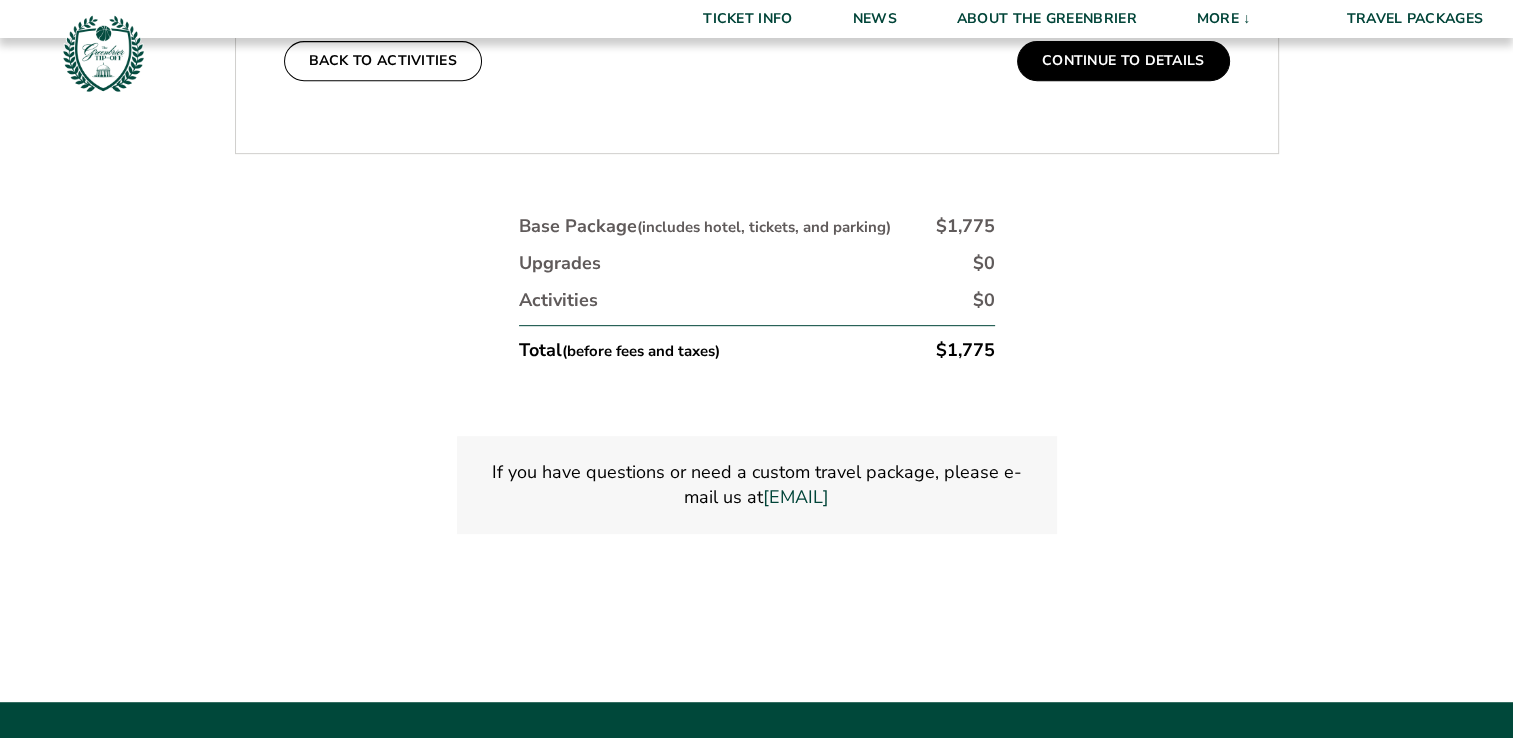 scroll, scrollTop: 0, scrollLeft: 0, axis: both 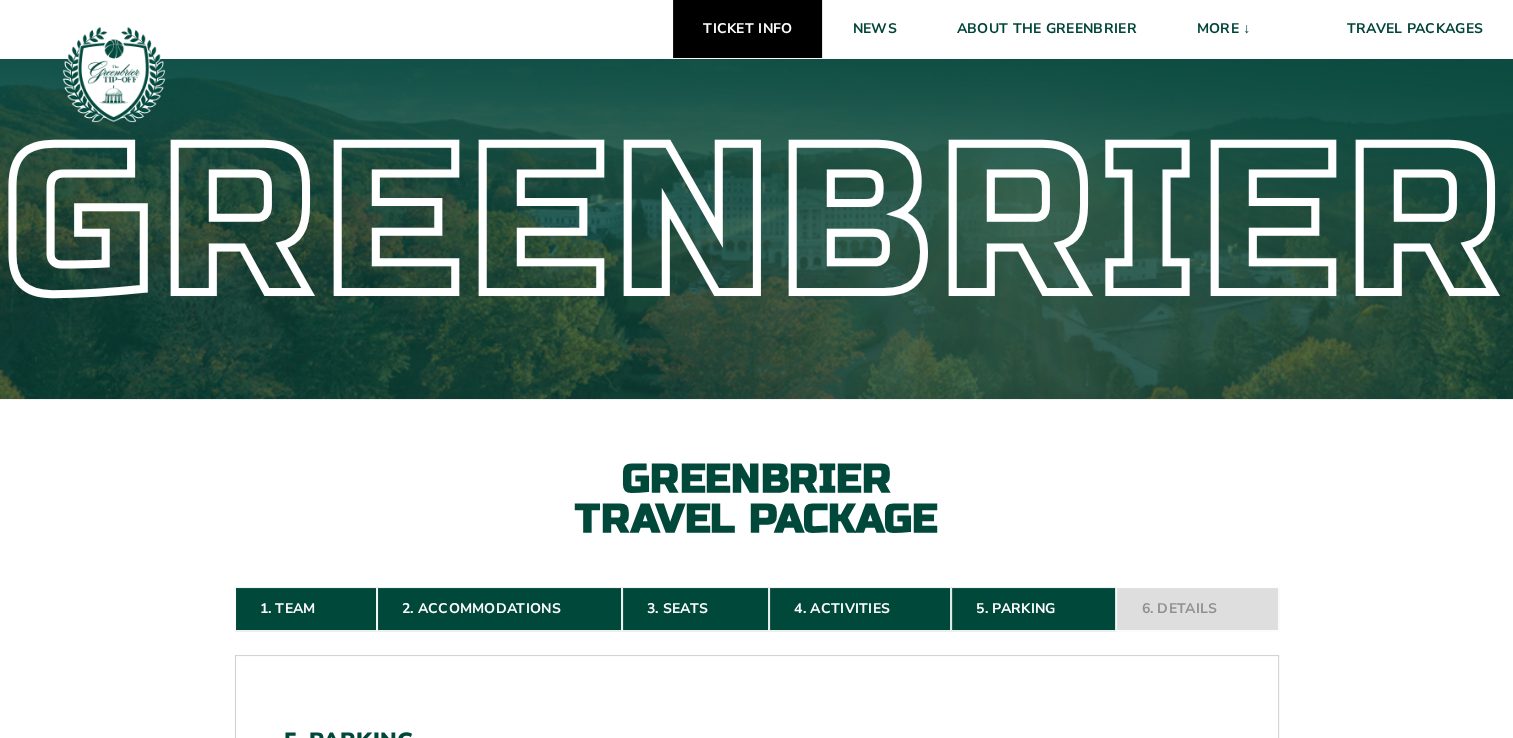 click on "Ticket Info" at bounding box center (747, 29) 